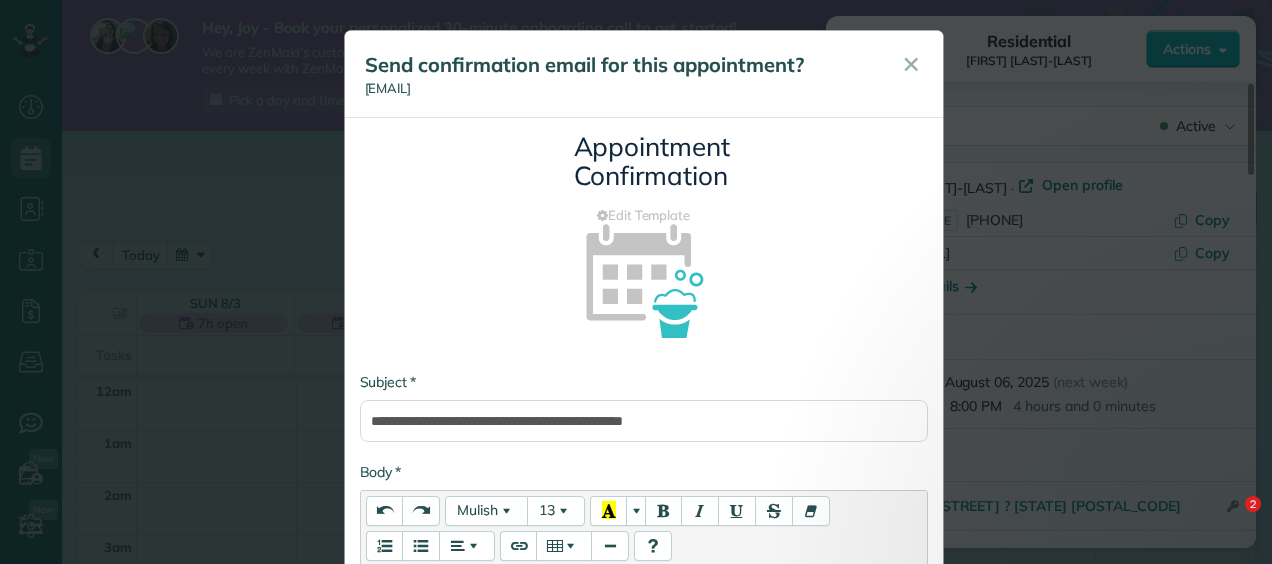 scroll, scrollTop: 0, scrollLeft: 0, axis: both 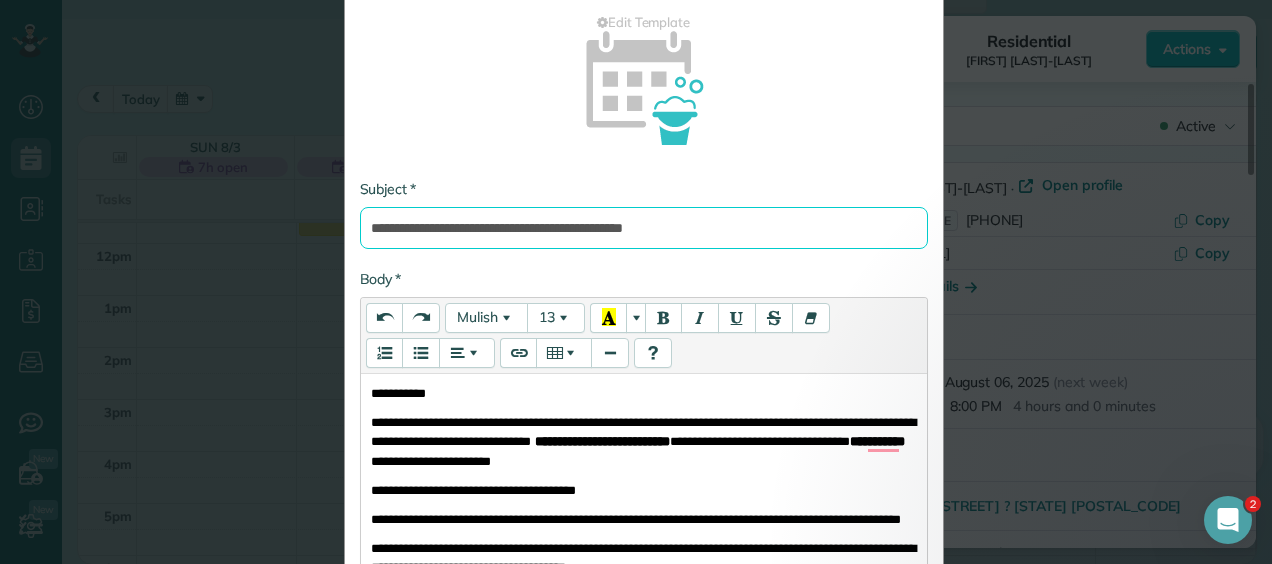 click on "**********" at bounding box center [644, 228] 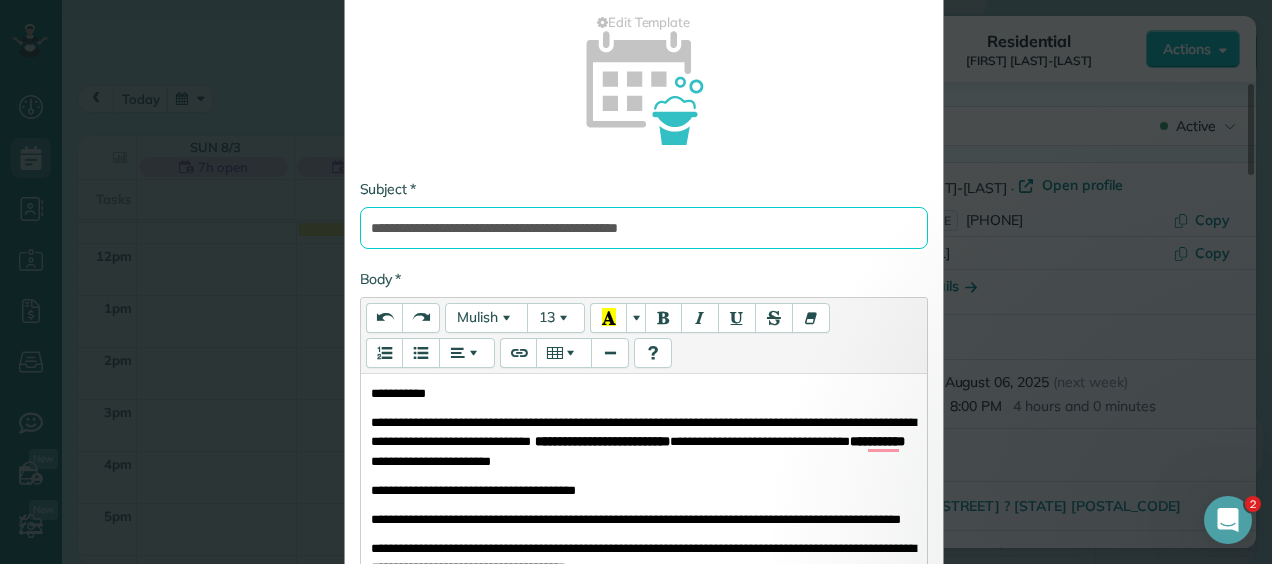click on "**********" at bounding box center [644, 228] 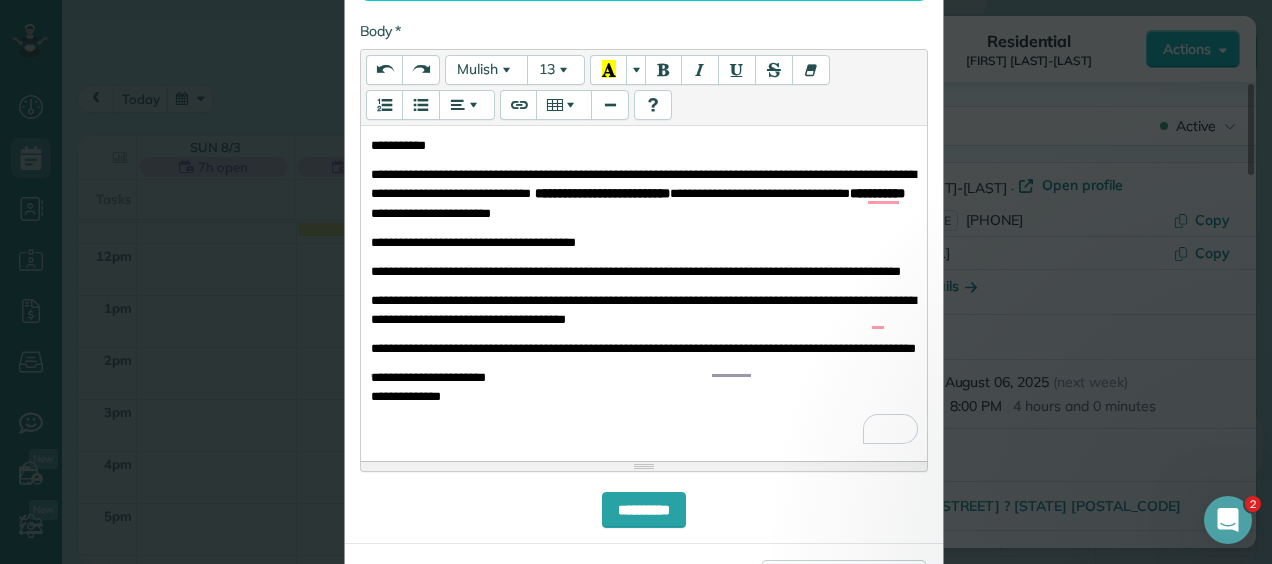 scroll, scrollTop: 543, scrollLeft: 0, axis: vertical 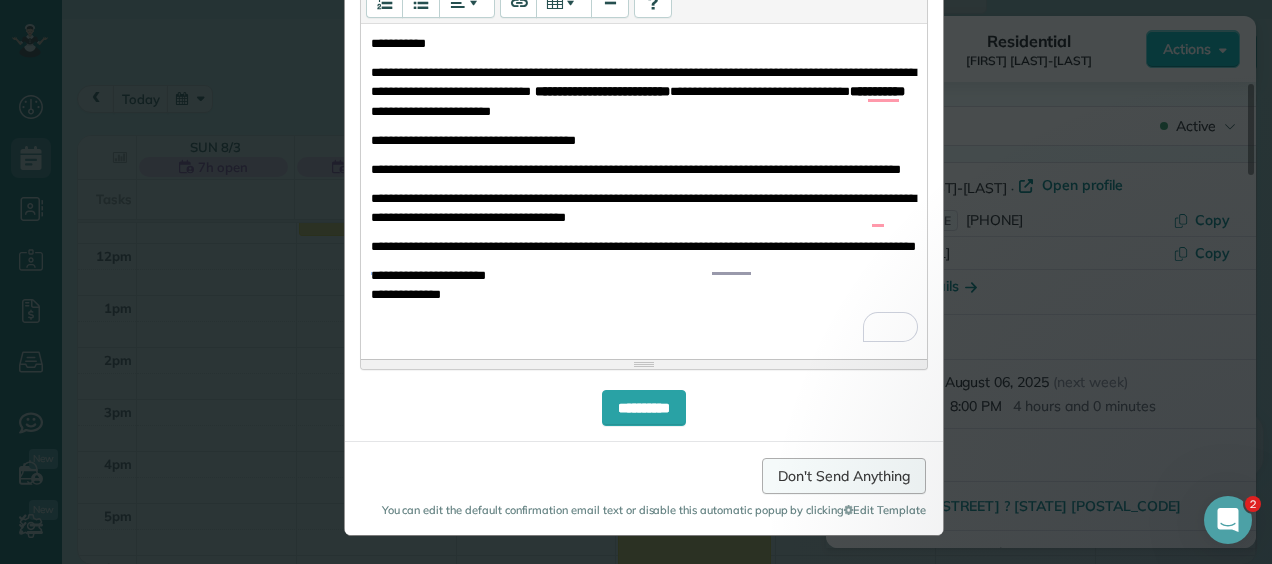 type on "**********" 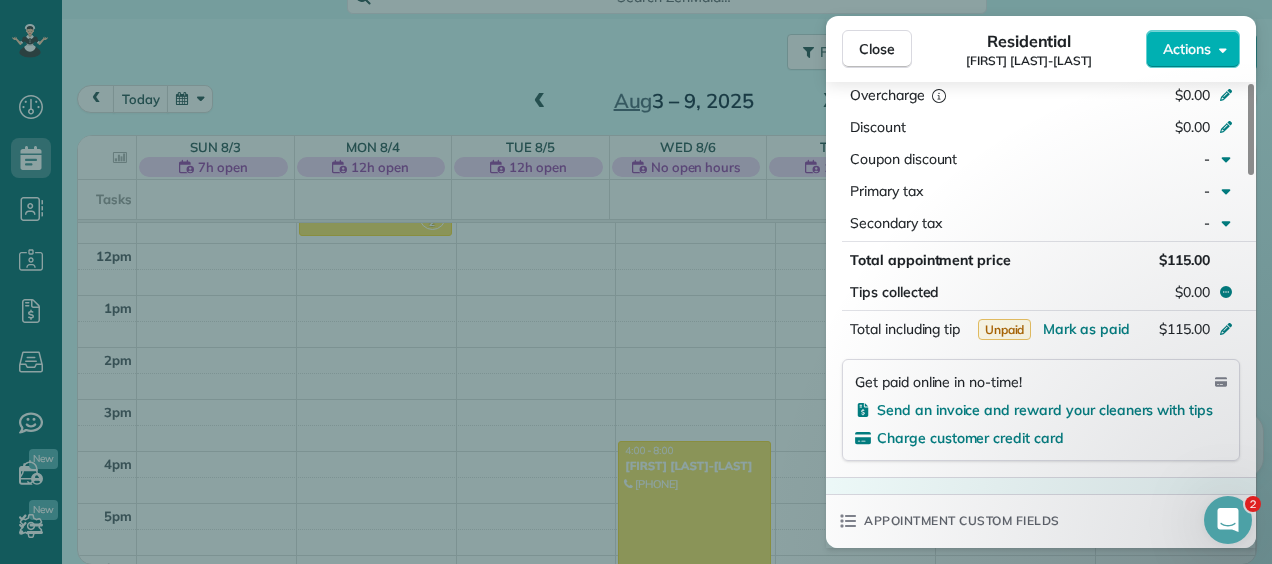 scroll, scrollTop: 1004, scrollLeft: 0, axis: vertical 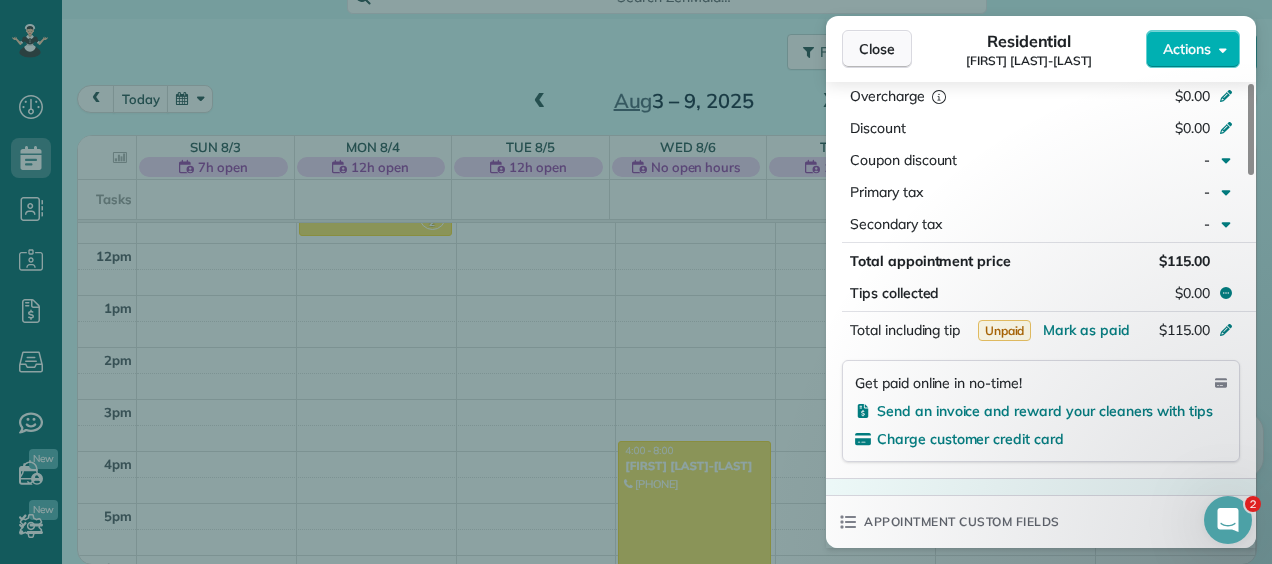 click on "Close" at bounding box center [877, 49] 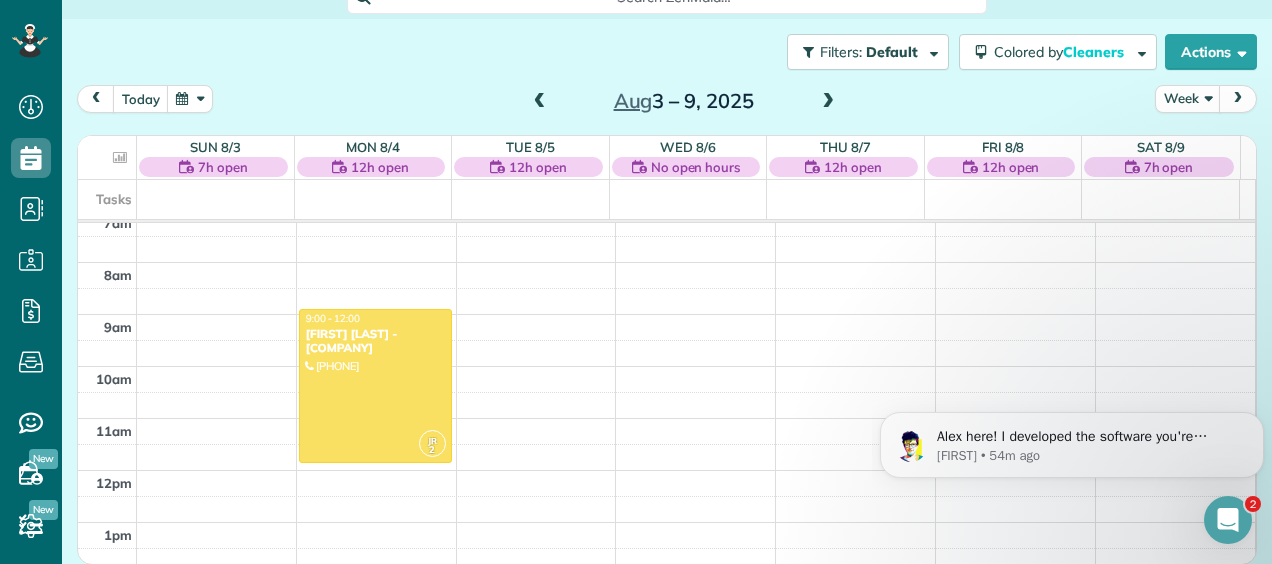 scroll, scrollTop: 382, scrollLeft: 0, axis: vertical 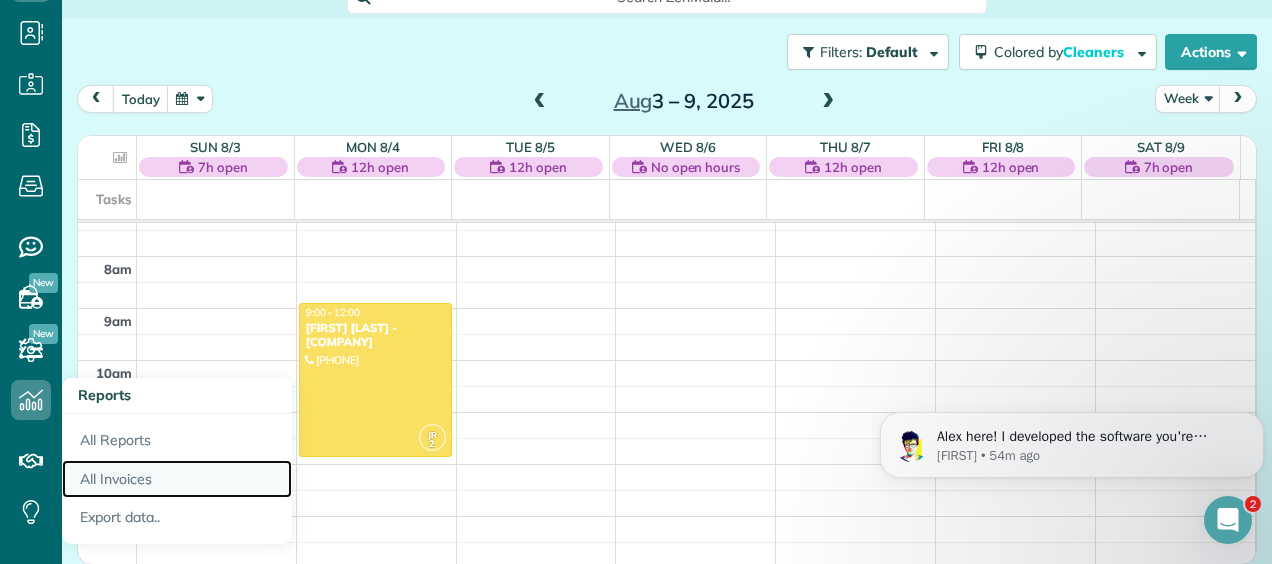 click on "All Invoices" at bounding box center [177, 479] 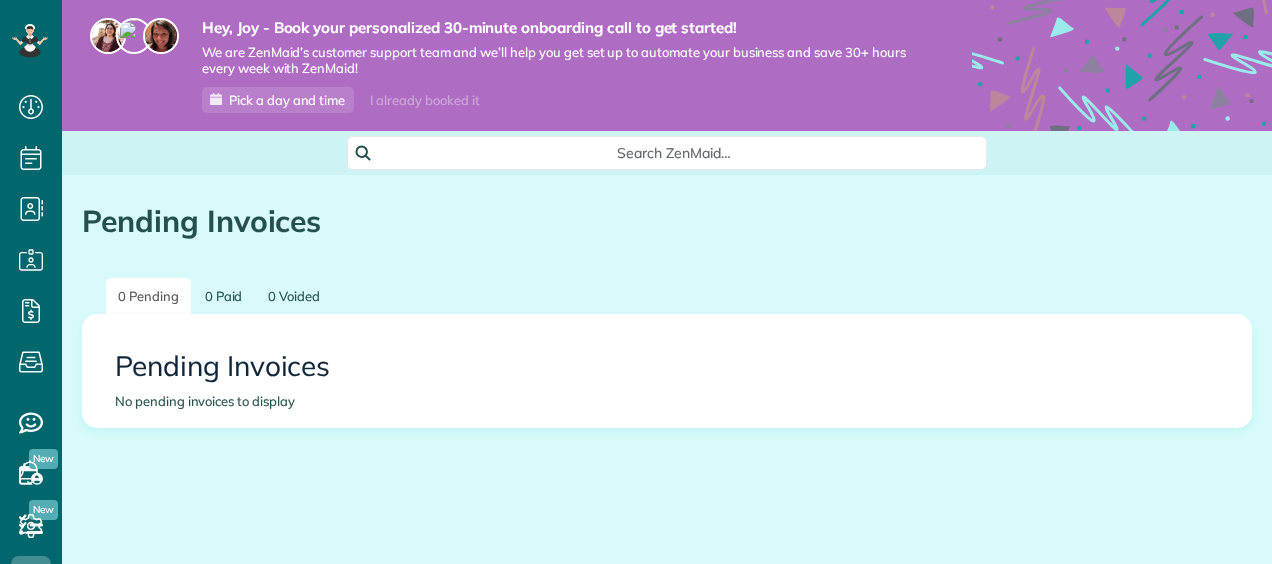 scroll, scrollTop: 0, scrollLeft: 0, axis: both 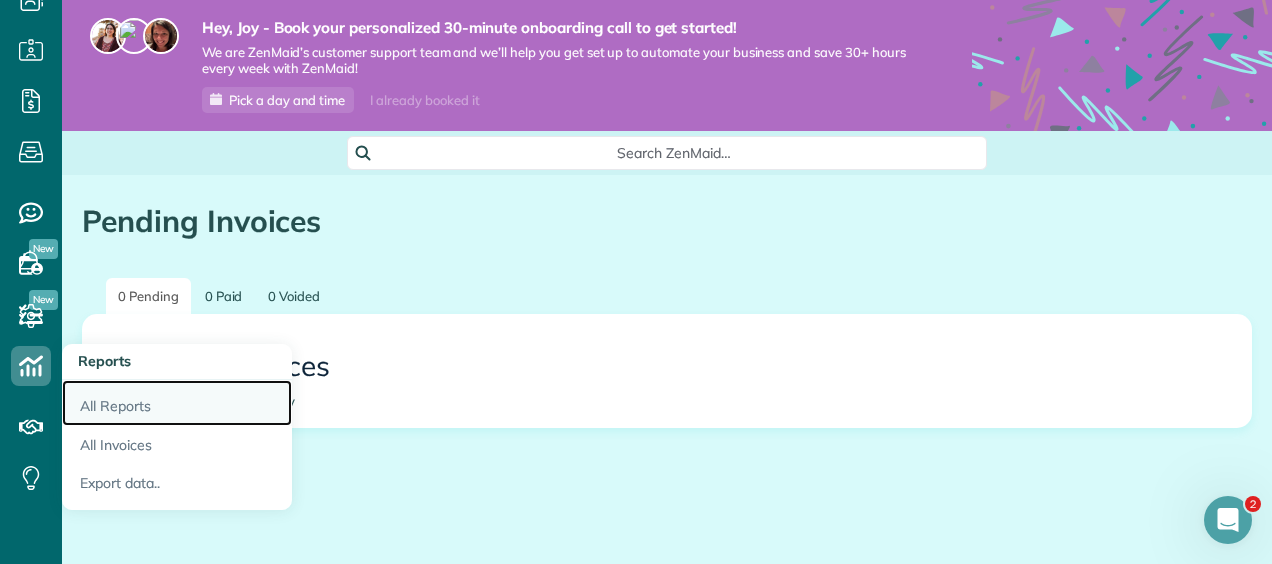 click on "All Reports" at bounding box center (177, 403) 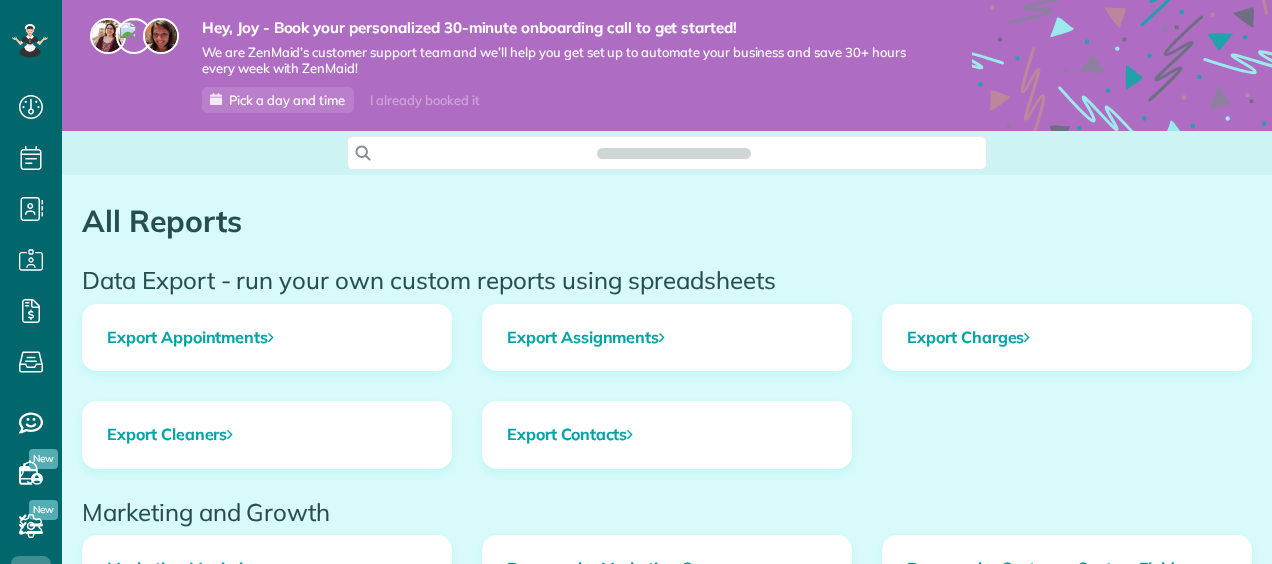 scroll, scrollTop: 0, scrollLeft: 0, axis: both 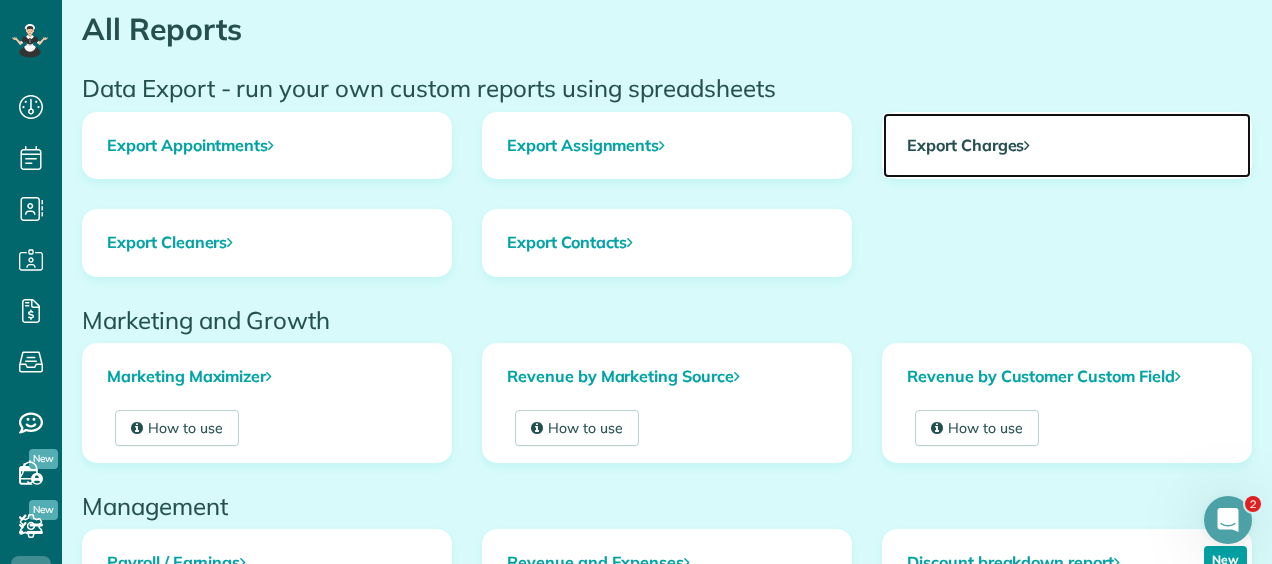 click on "Export Charges" at bounding box center [1067, 146] 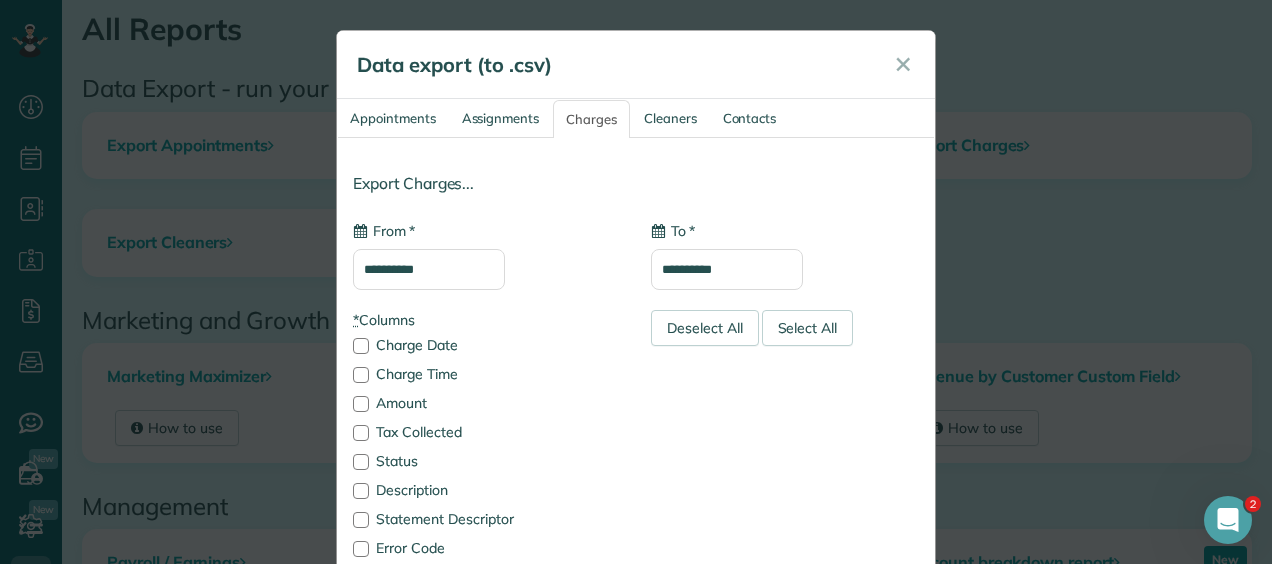 type on "**********" 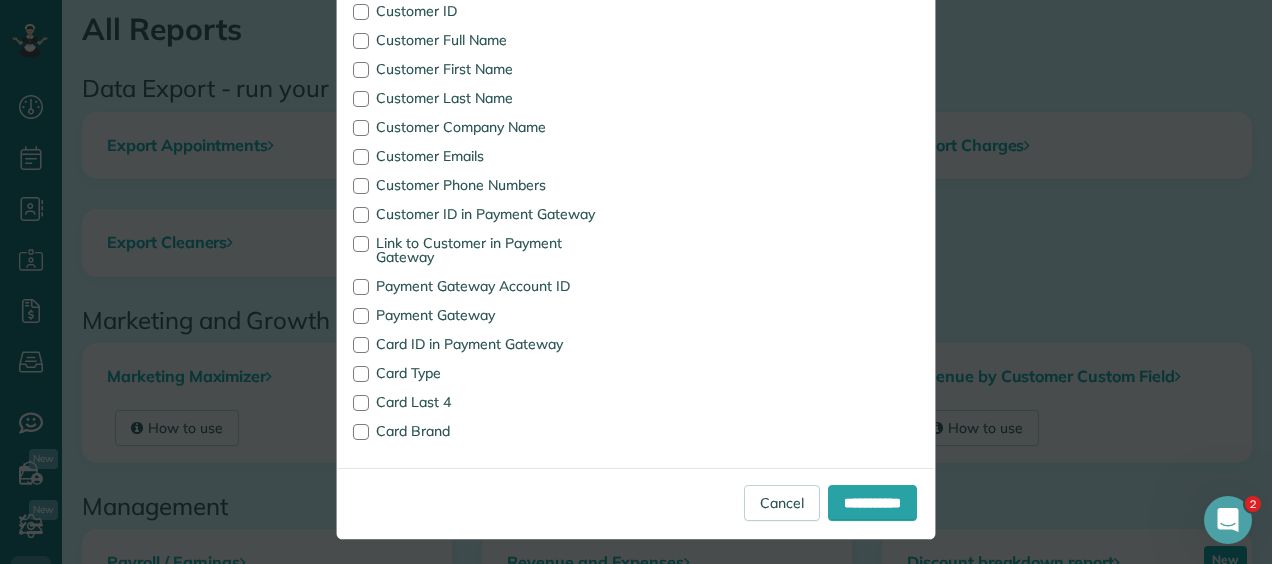 scroll, scrollTop: 0, scrollLeft: 0, axis: both 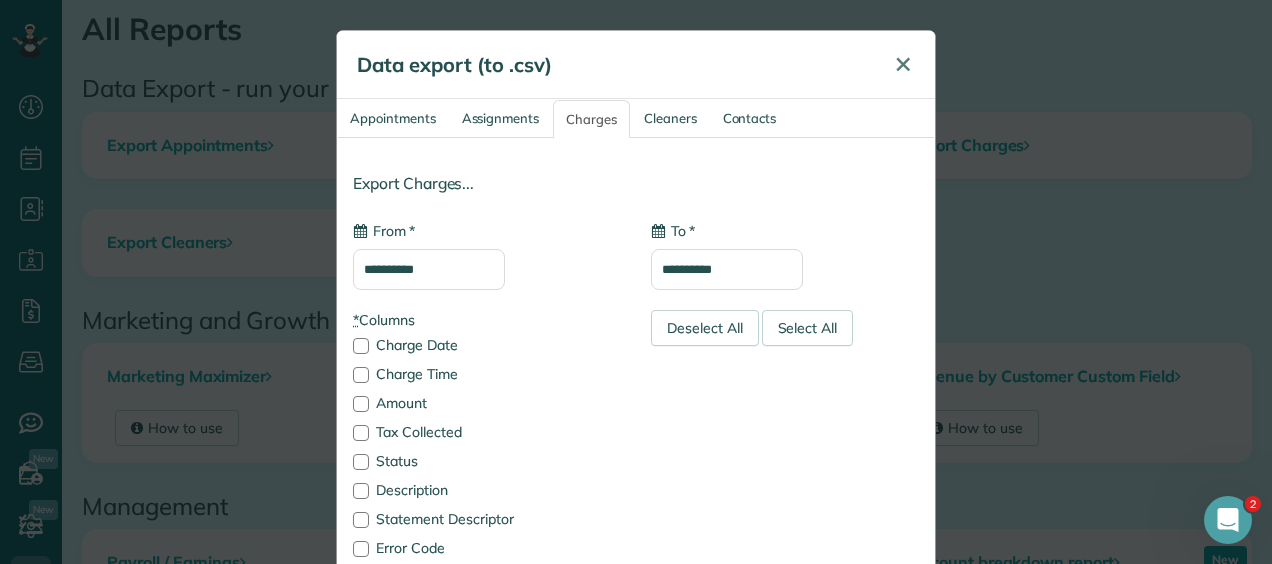 click on "✕" at bounding box center (903, 64) 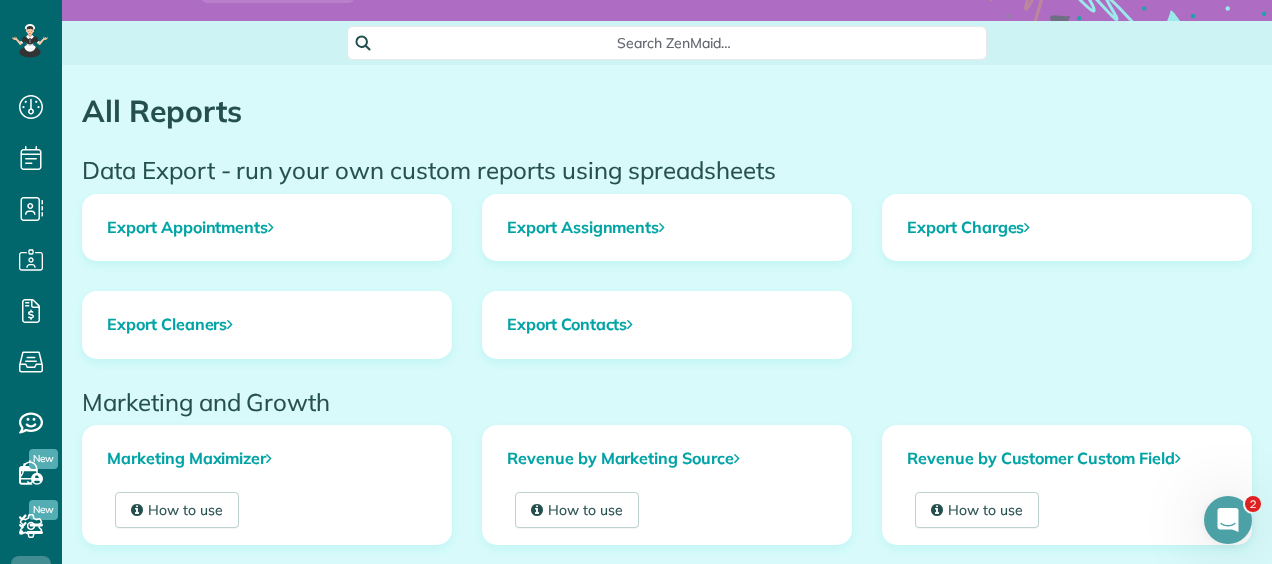 scroll, scrollTop: 0, scrollLeft: 0, axis: both 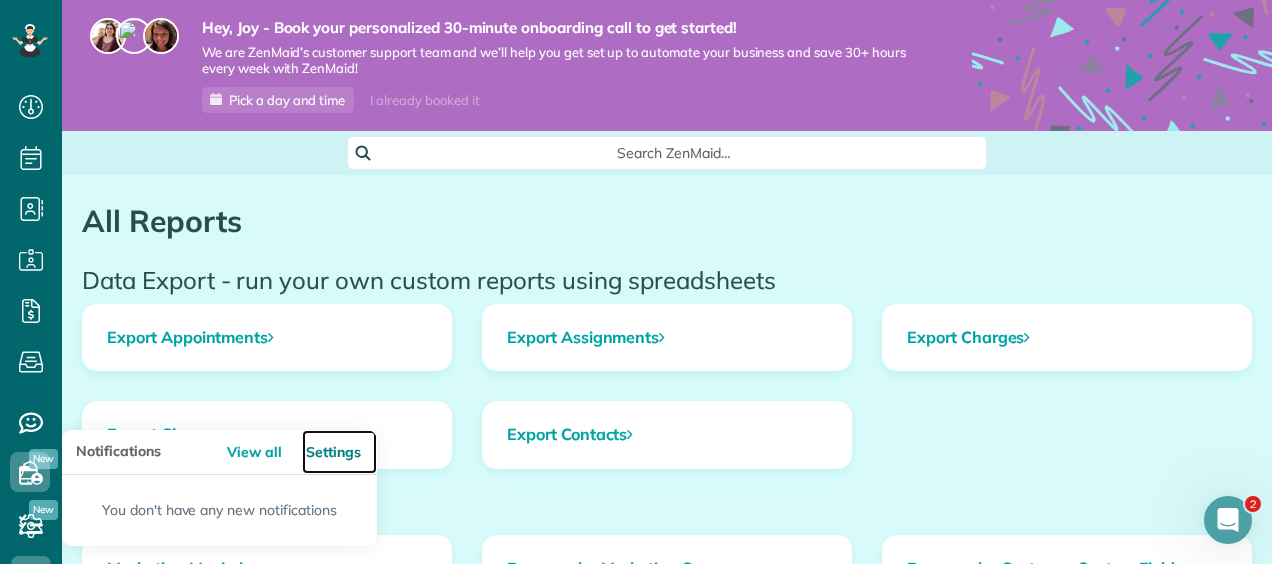 click on "Settings" at bounding box center (339, 452) 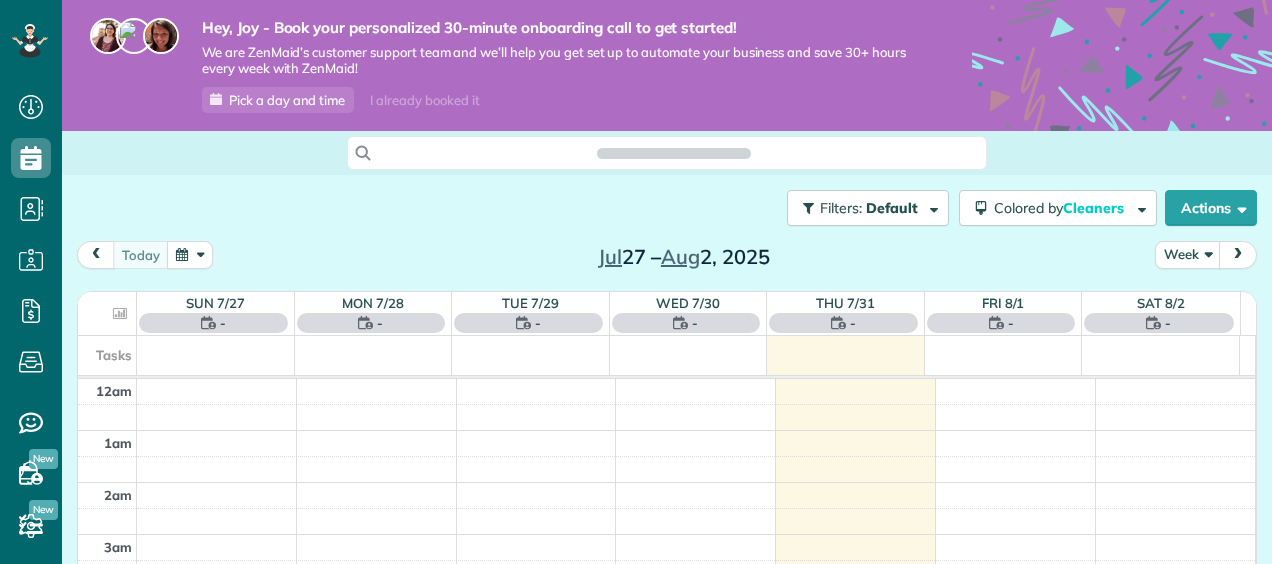 scroll, scrollTop: 0, scrollLeft: 0, axis: both 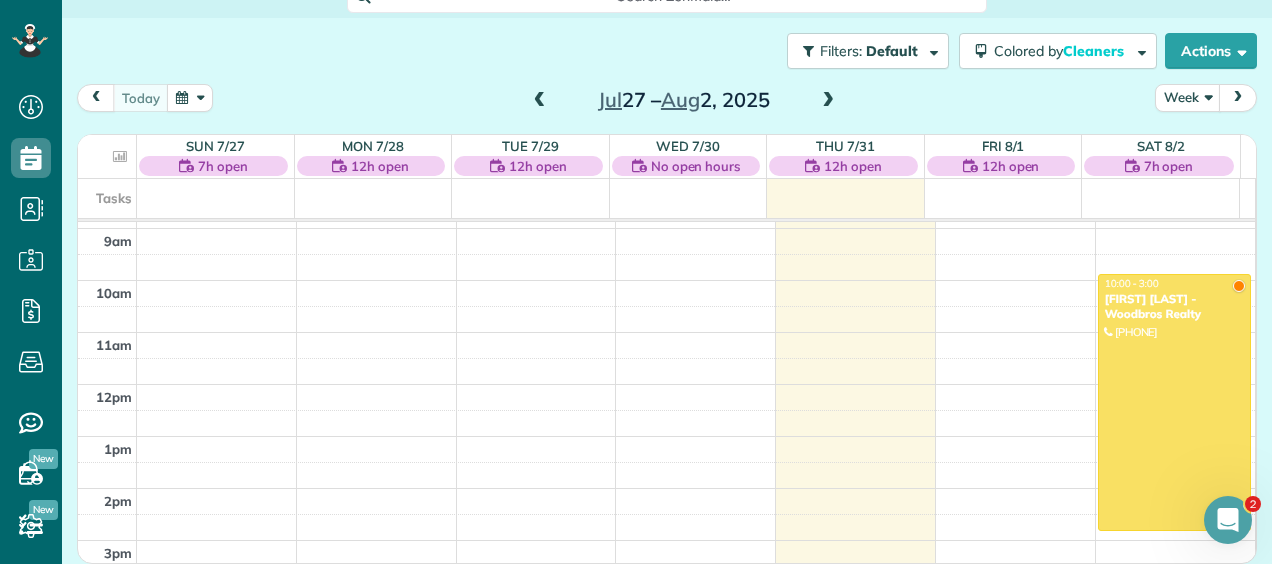 click at bounding box center (828, 101) 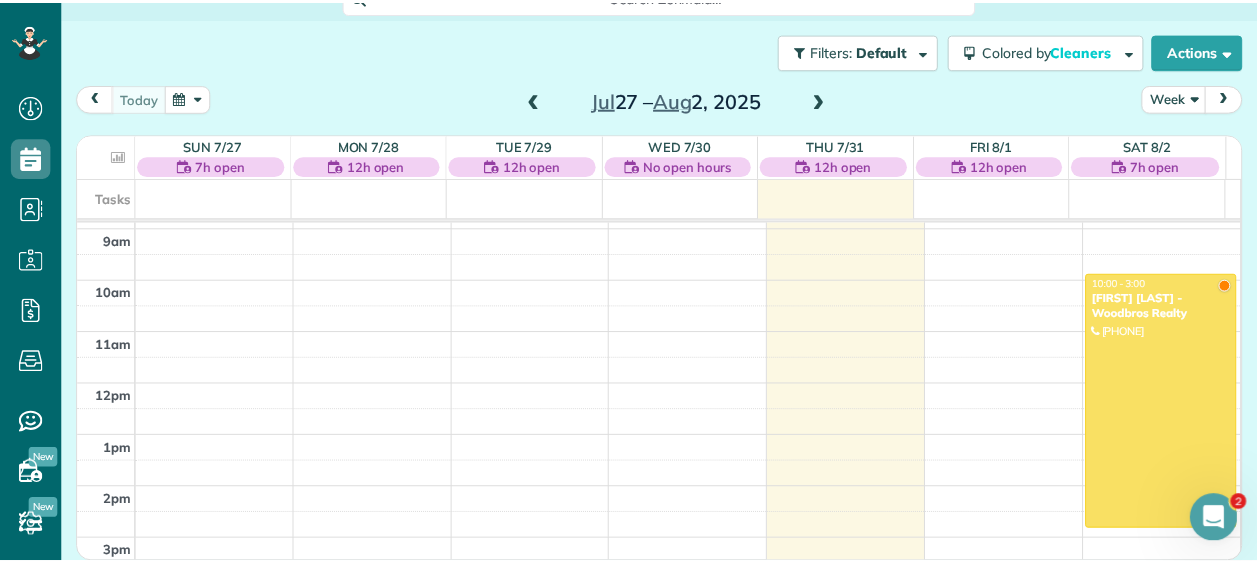 scroll, scrollTop: 156, scrollLeft: 0, axis: vertical 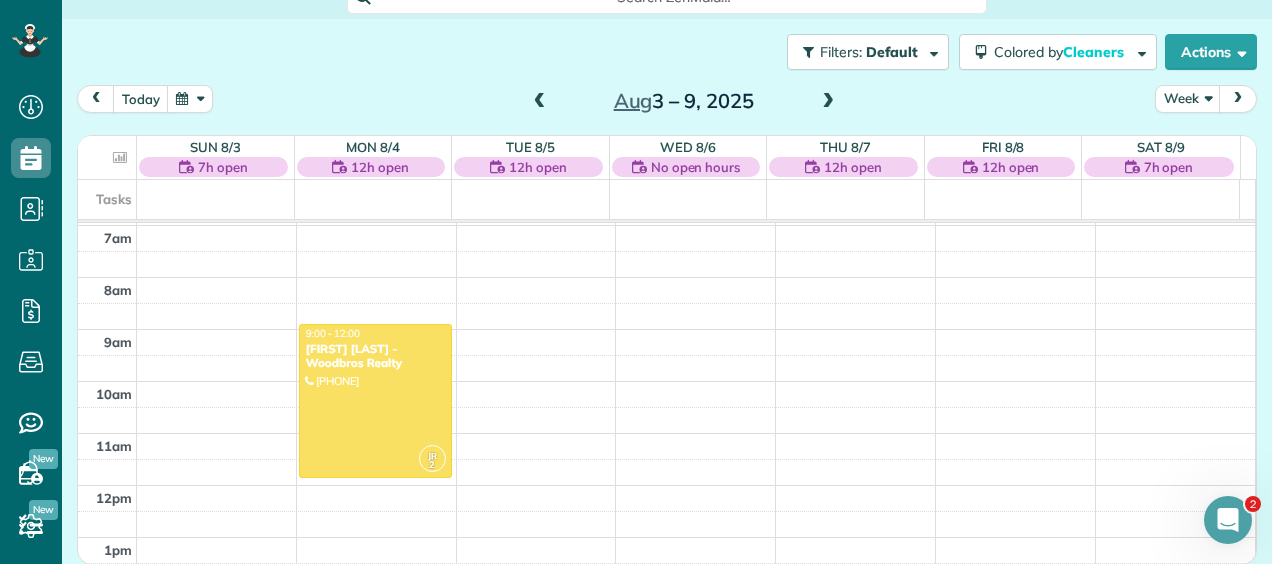 click on "12am 1am 2am 3am 4am 5am 6am 7am 8am 9am 10am 11am 12pm 1pm 2pm 3pm 4pm 5pm 6pm 7pm 8pm 9pm 10pm 11pm JR 2 [TIME] - [TIME] [FIRST] [LAST] - Woodbros Realty [PHONE] [NUMBER] [STREET] ? [STATE] JR 2 [TIME] - [TIME] [FIRST] [LAST]-[LAST] [PHONE] [NUMBER] [STREET] ? [STATE] JR 2 [TIME] - [TIME] [FIRST] [LAST] [PHONE] [NUMBER] [STREET] ? [STATE]" at bounding box center [666, 485] 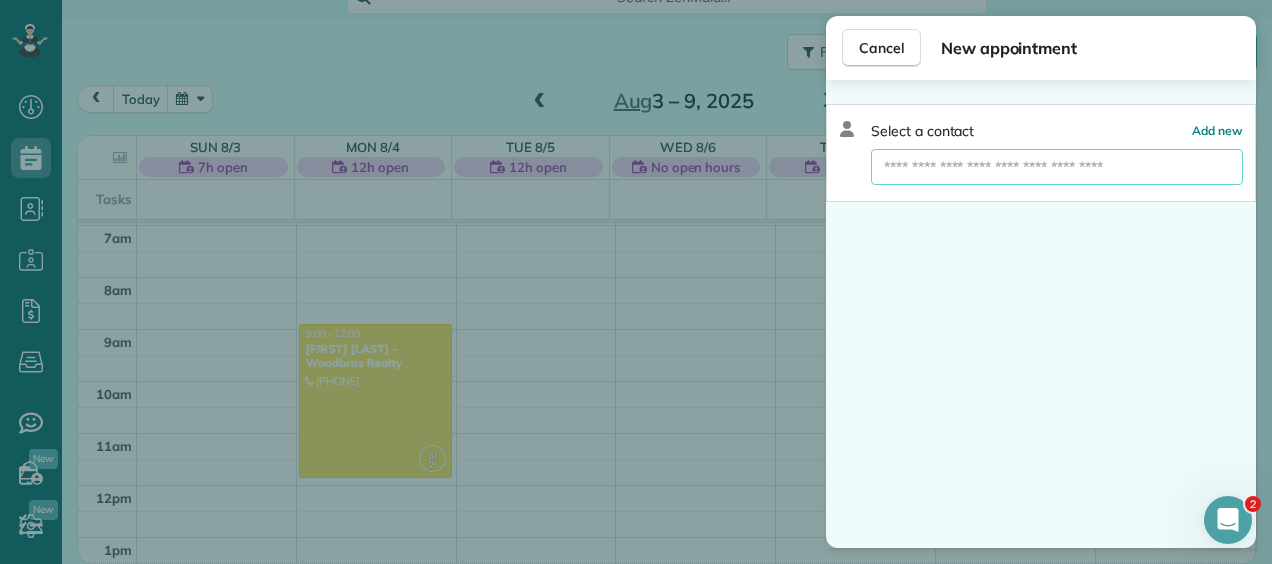 click at bounding box center (1057, 167) 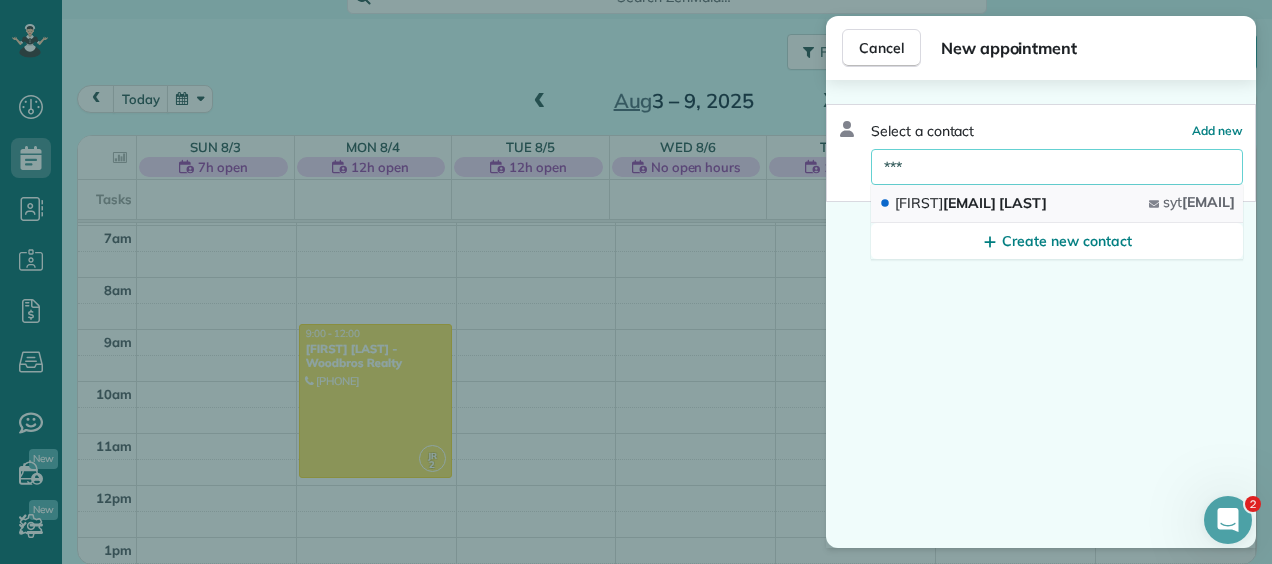 type on "***" 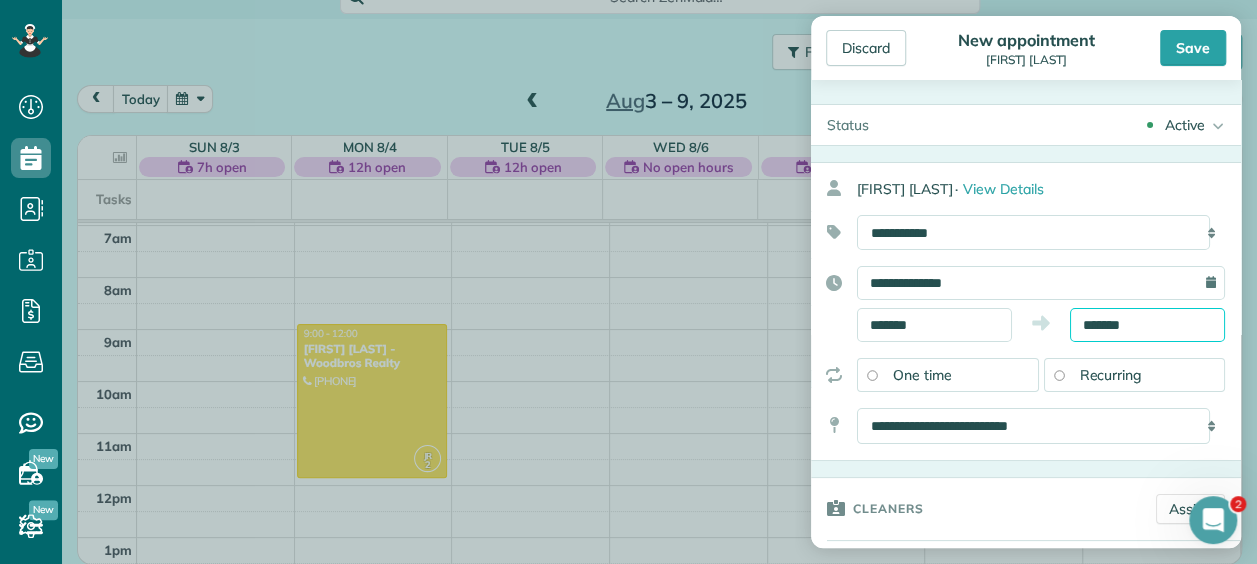 click on "*******" at bounding box center [1147, 325] 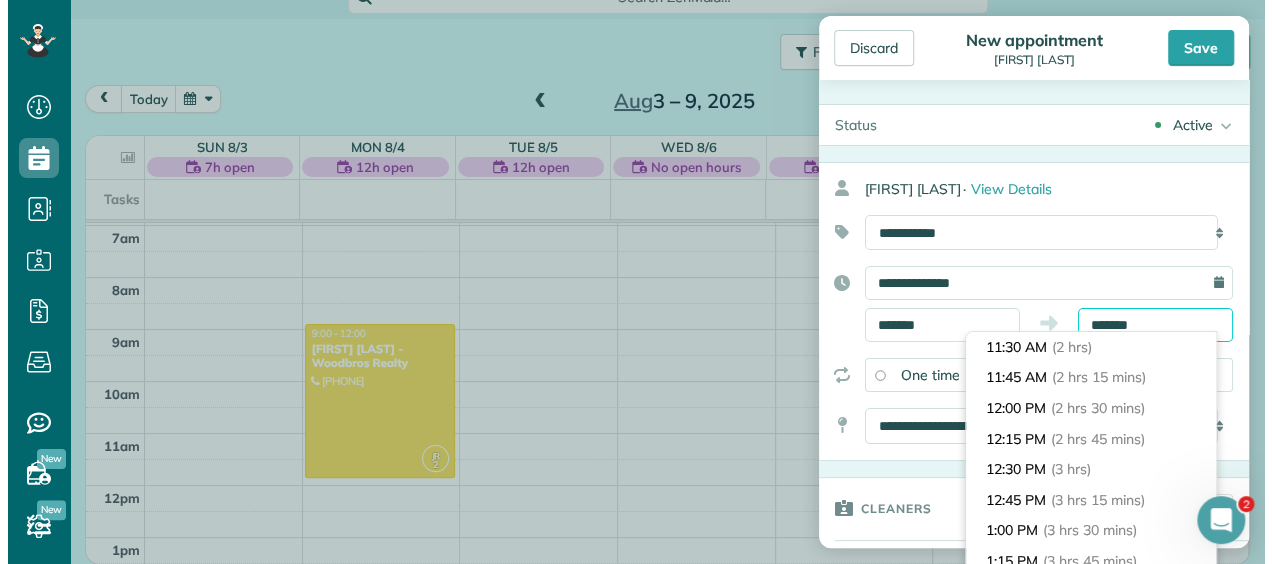 scroll, scrollTop: 246, scrollLeft: 0, axis: vertical 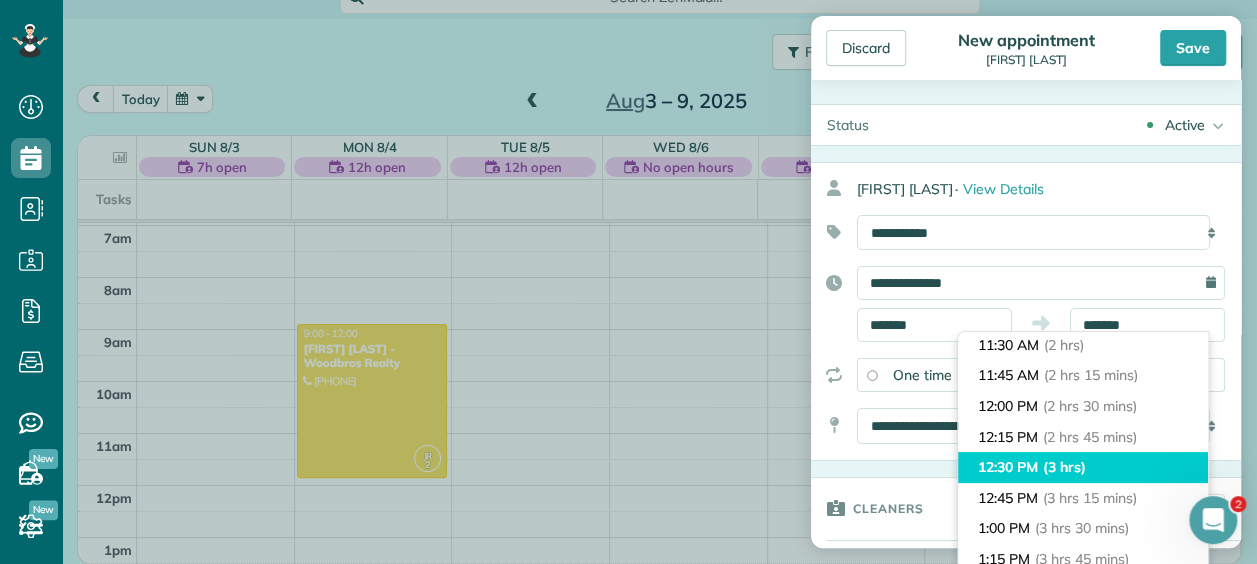 type on "********" 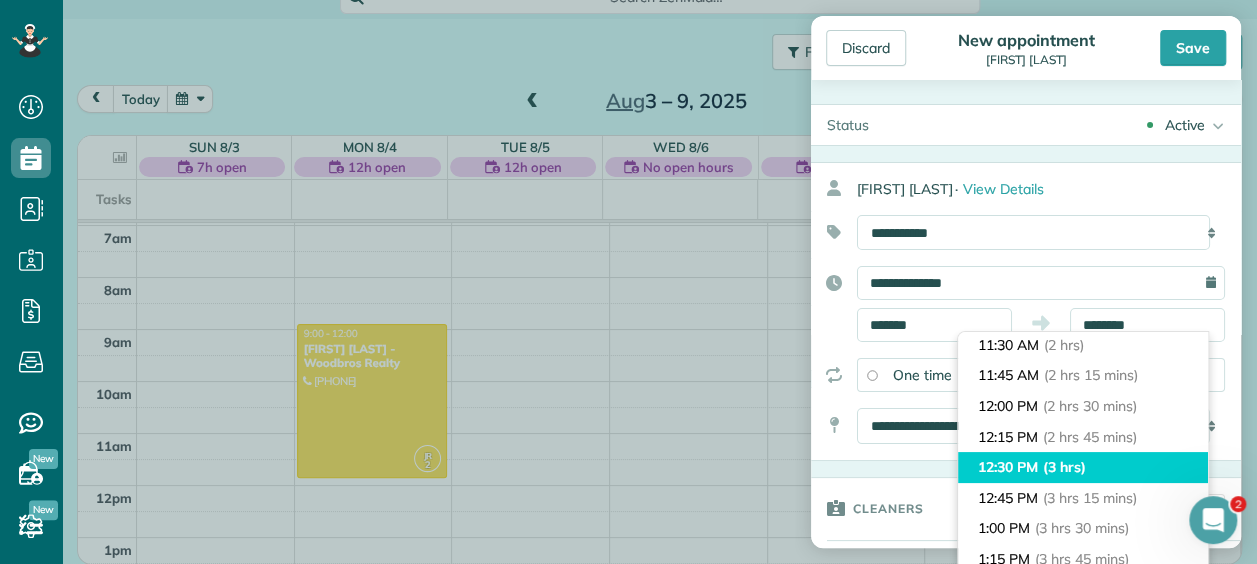 click on "12:30 PM  (3 hrs)" at bounding box center [1083, 467] 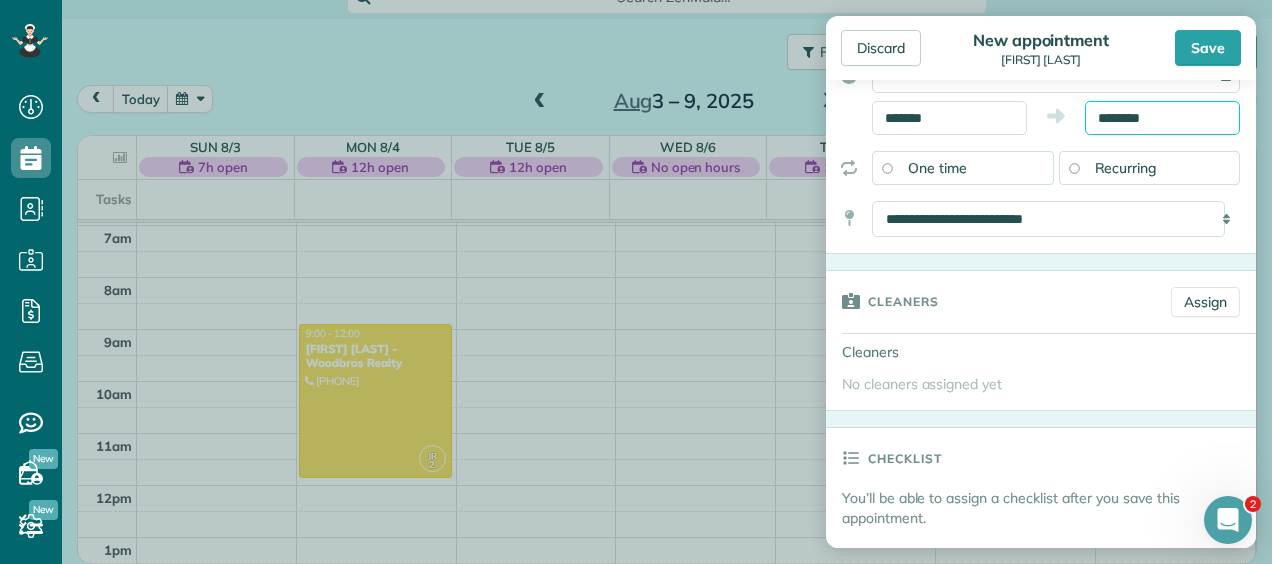 scroll, scrollTop: 209, scrollLeft: 0, axis: vertical 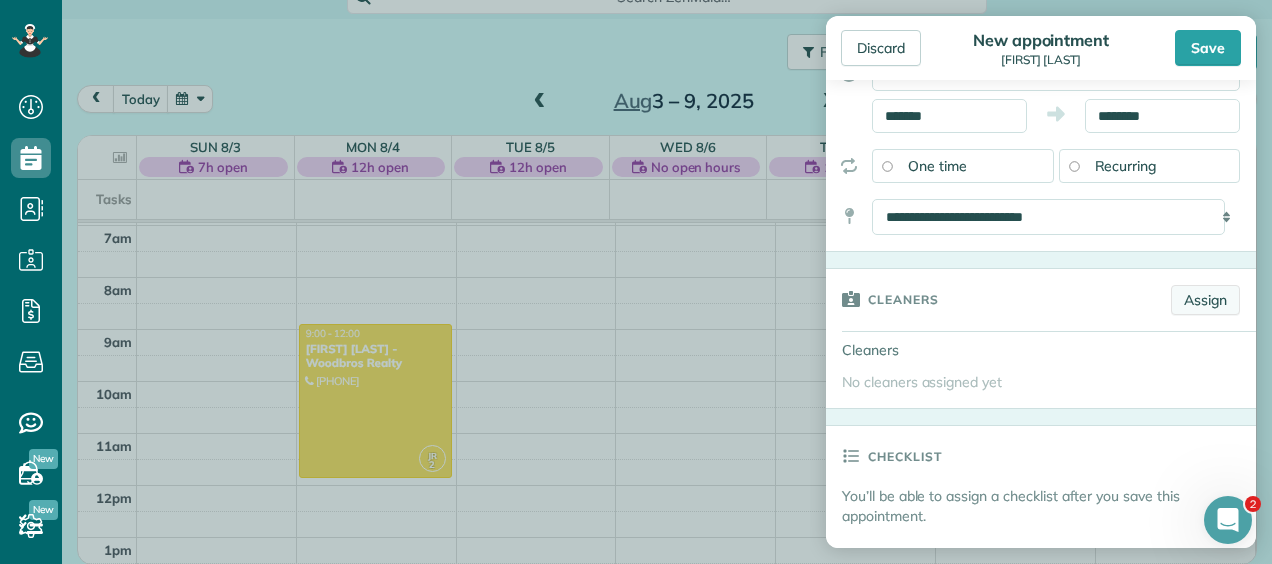 click on "Assign" at bounding box center (1205, 300) 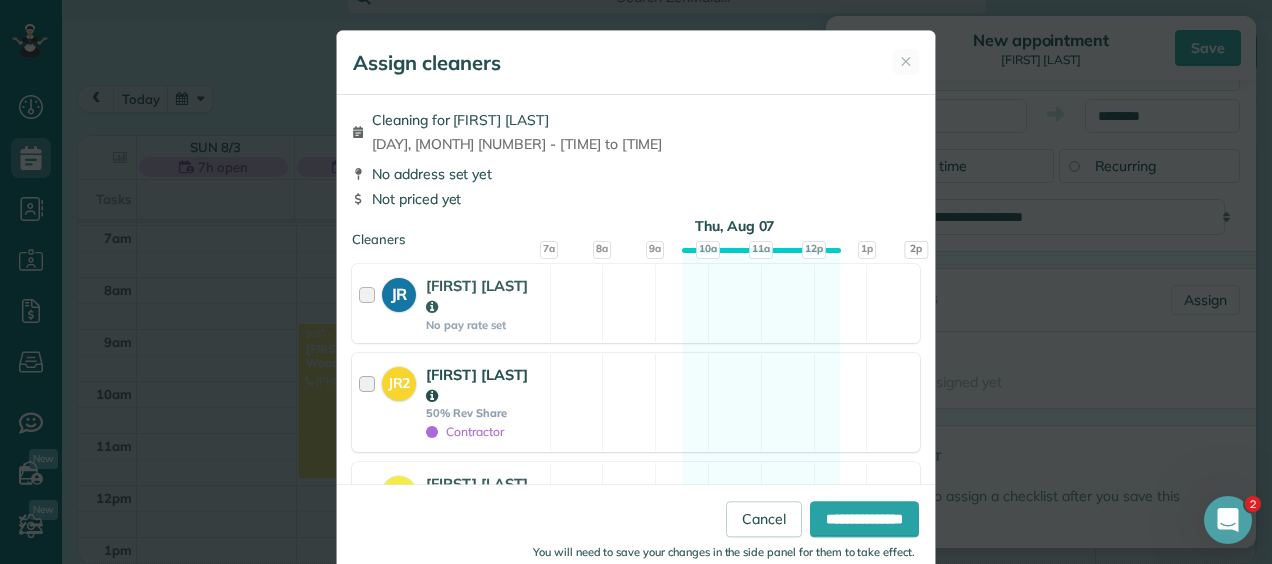 click on "50% Rev Share" at bounding box center [485, 413] 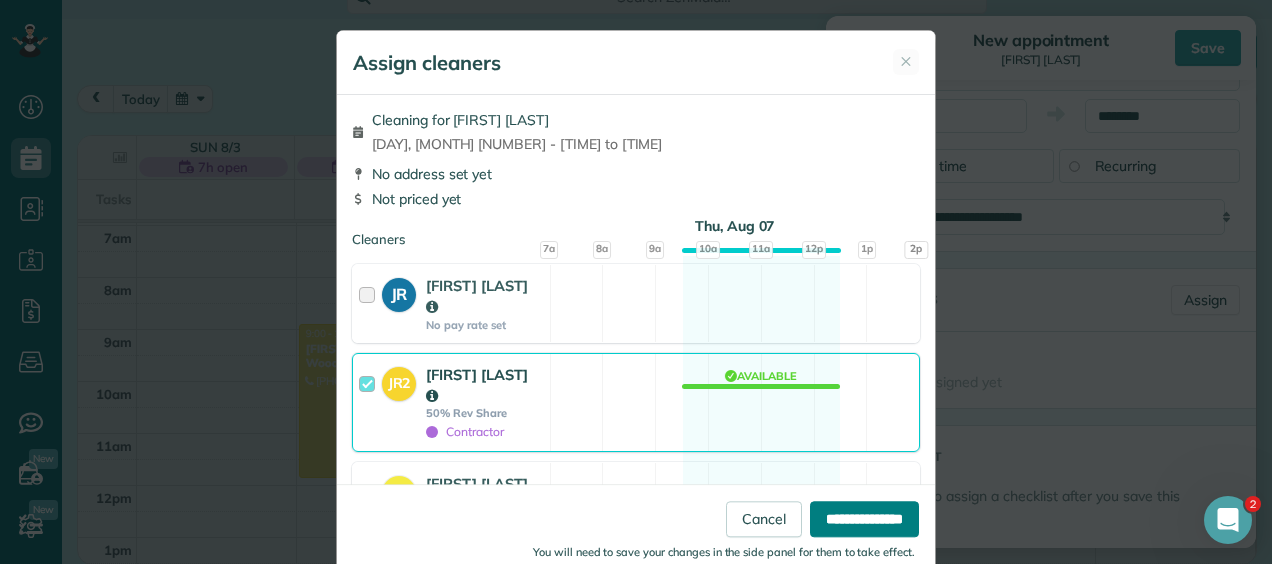 click on "**********" at bounding box center (864, 519) 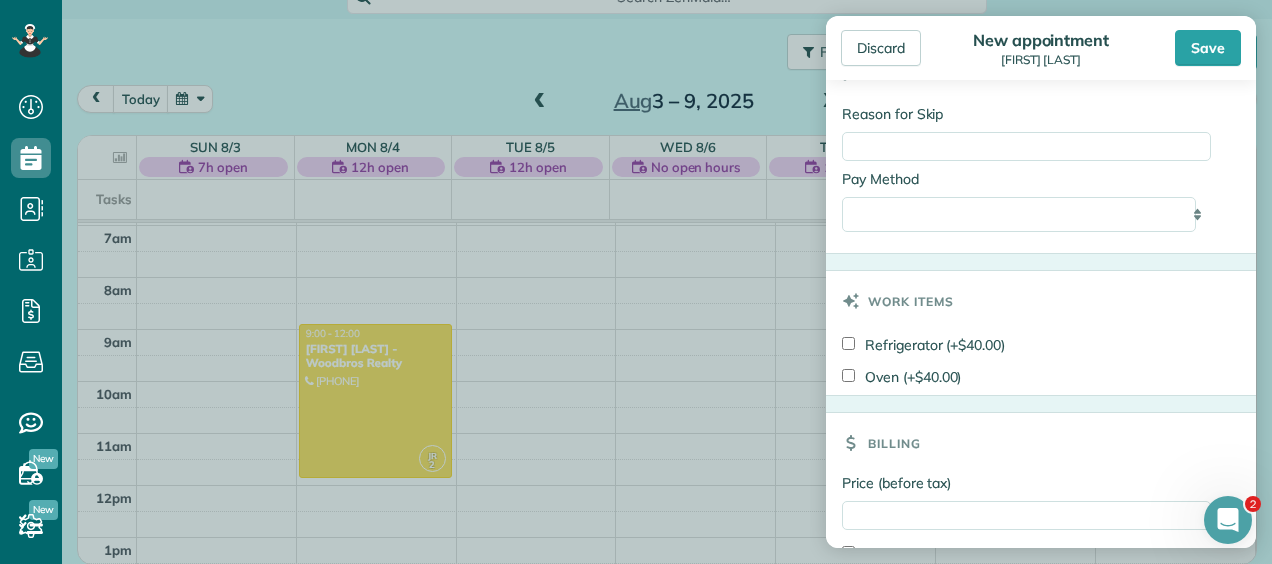 scroll, scrollTop: 1194, scrollLeft: 0, axis: vertical 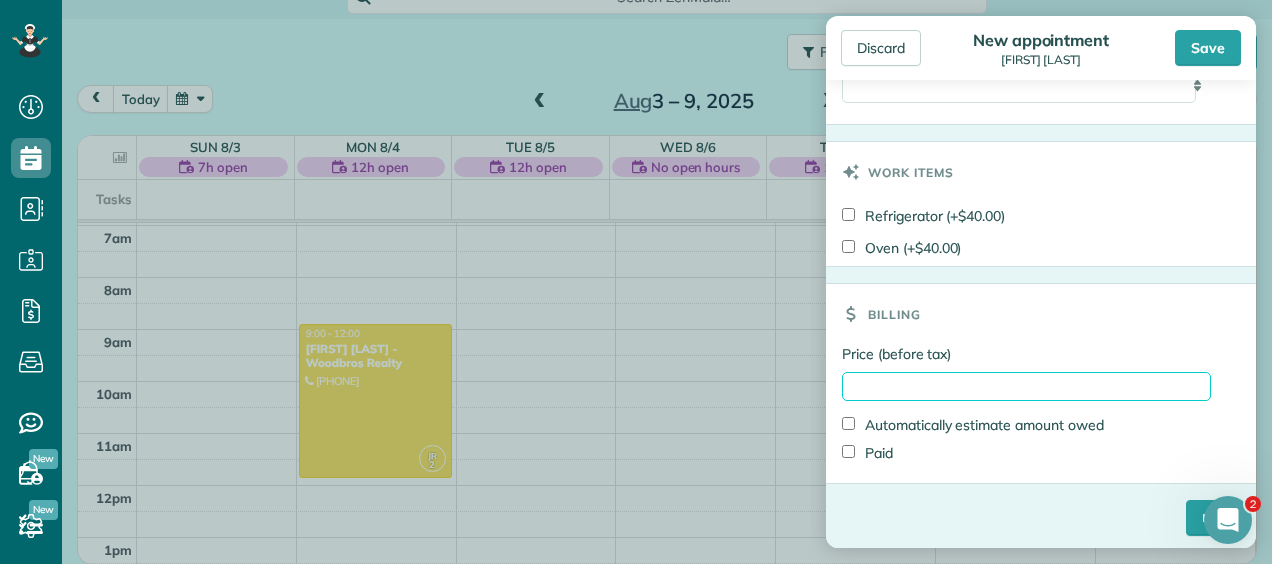 click on "Price (before tax)" at bounding box center (1026, 386) 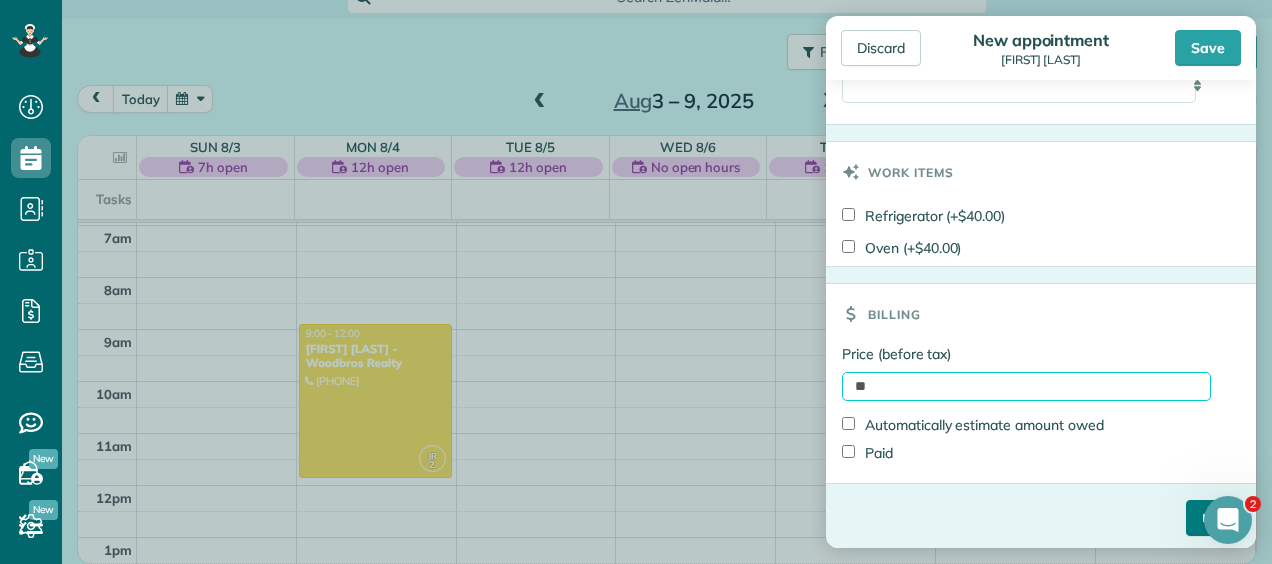 type on "**" 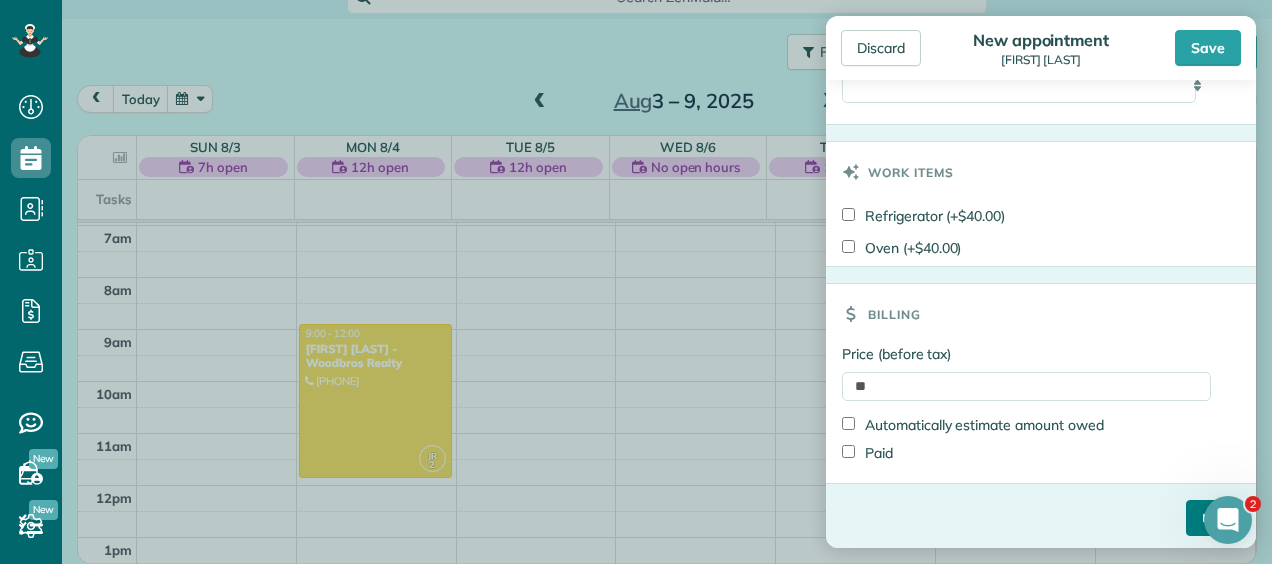 click on "****" at bounding box center (1213, 518) 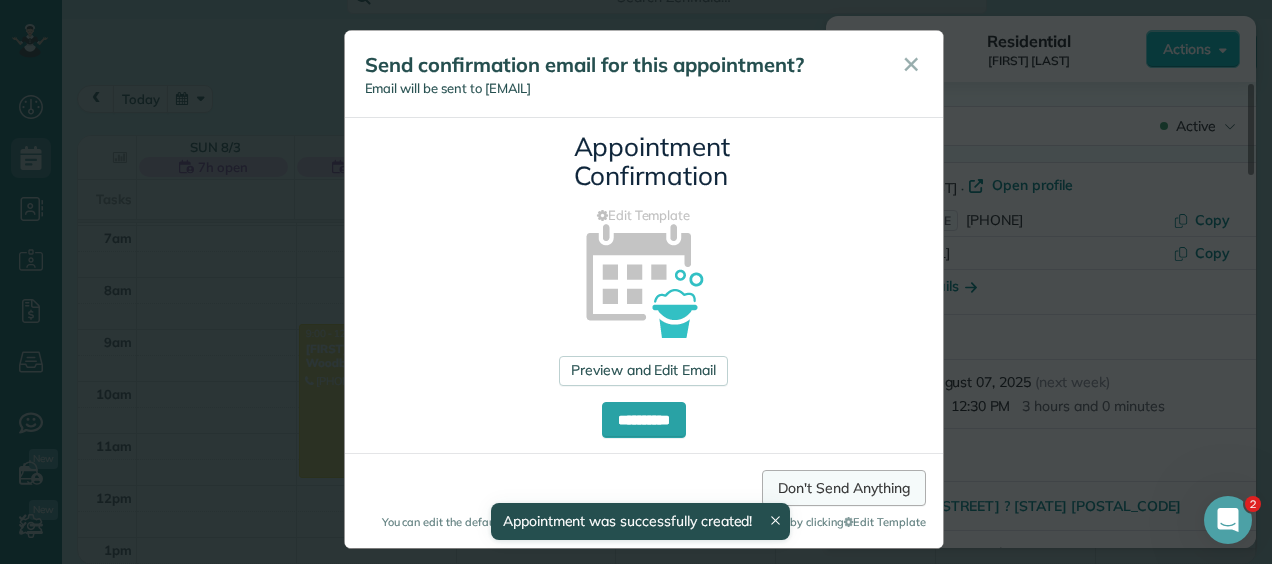 click on "Don't Send Anything" at bounding box center (843, 488) 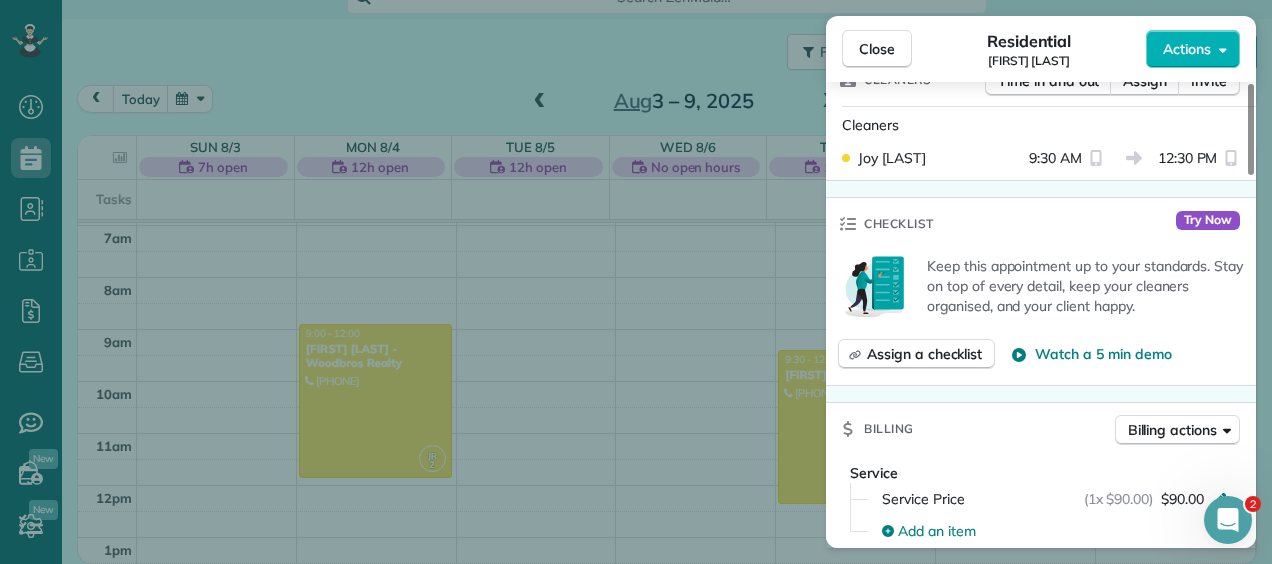 scroll, scrollTop: 0, scrollLeft: 0, axis: both 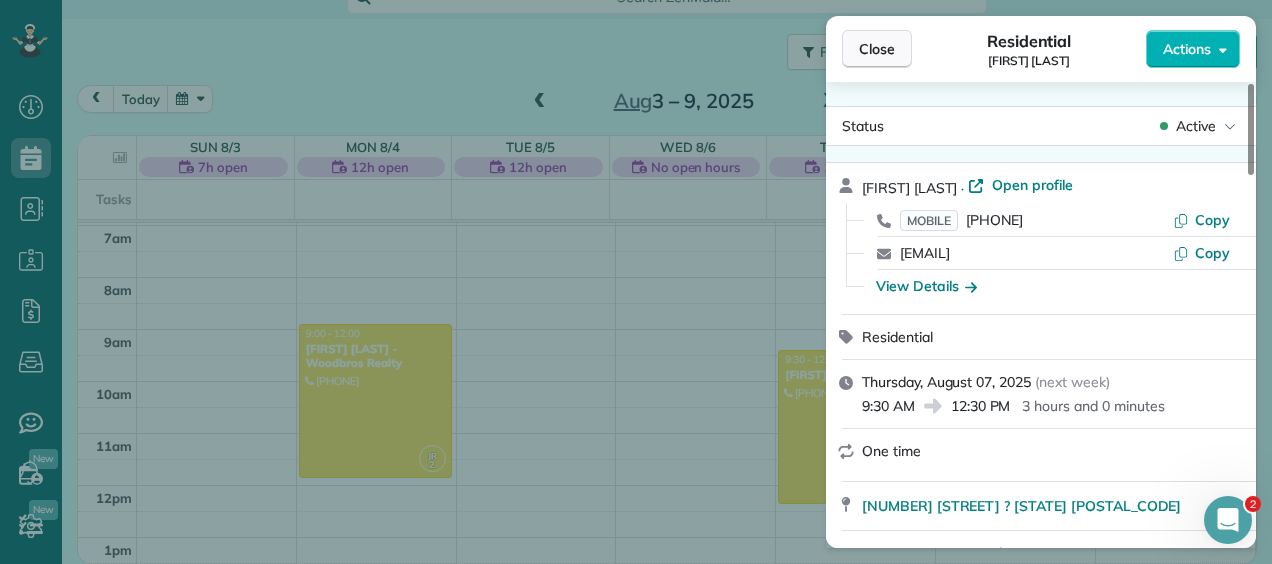 click on "Close" at bounding box center [877, 49] 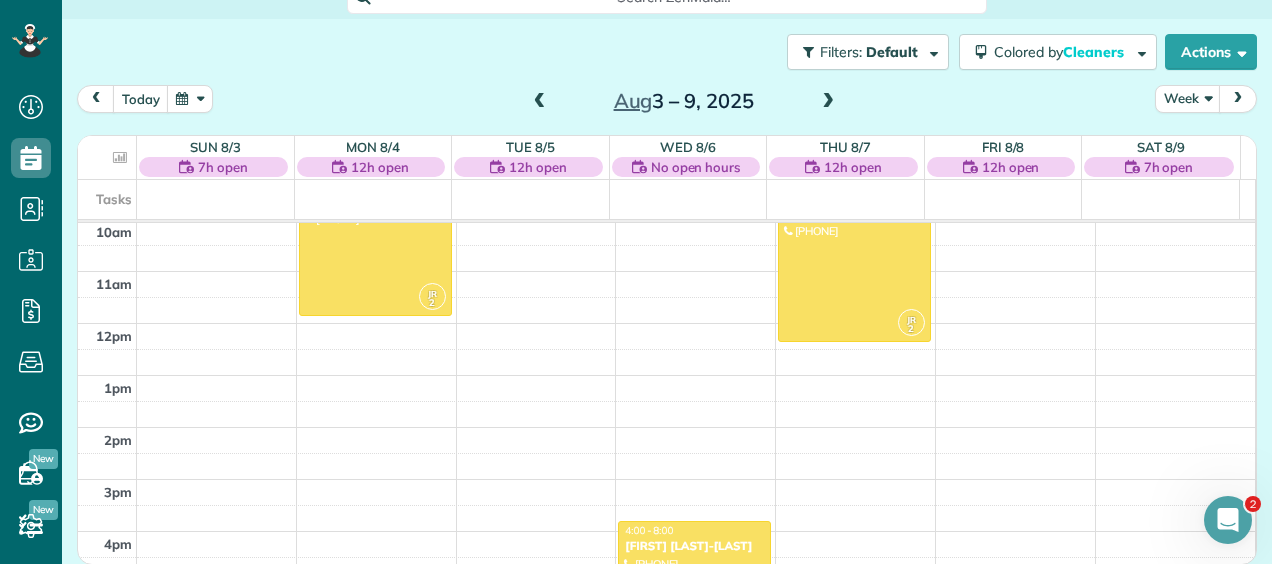 scroll, scrollTop: 523, scrollLeft: 0, axis: vertical 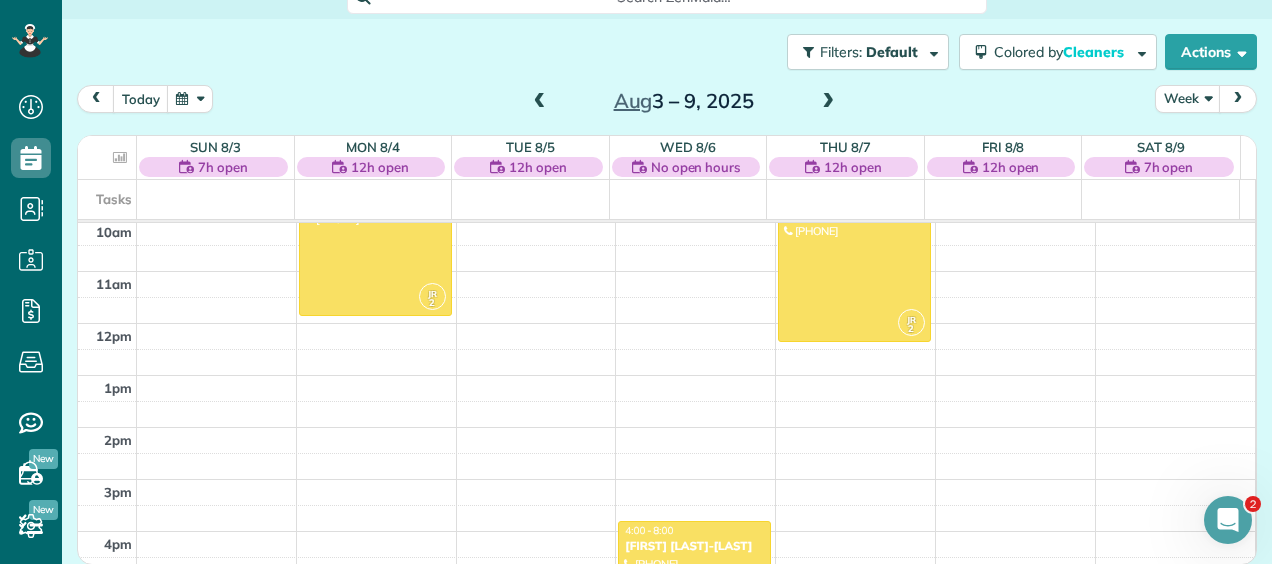 click on "12am 1am 2am 3am 4am 5am 6am 7am 8am 9am 10am 11am 12pm 1pm 2pm 3pm 4pm 5pm 6pm 7pm 8pm 9pm 10pm 11pm JR 2 [TIME] - [TIME] [FIRST] [LAST] - Woodbros Realty [PHONE] [NUMBER] [STREET] ? [STATE] JR 2 [TIME] - [TIME] [FIRST] [LAST]-[LAST] [PHONE] [NUMBER] [STREET] ? [STATE] JR 2 [TIME] - [TIME] [FIRST] [LAST] [PHONE] [NUMBER] [STREET] ? [STATE]" at bounding box center [666, 323] 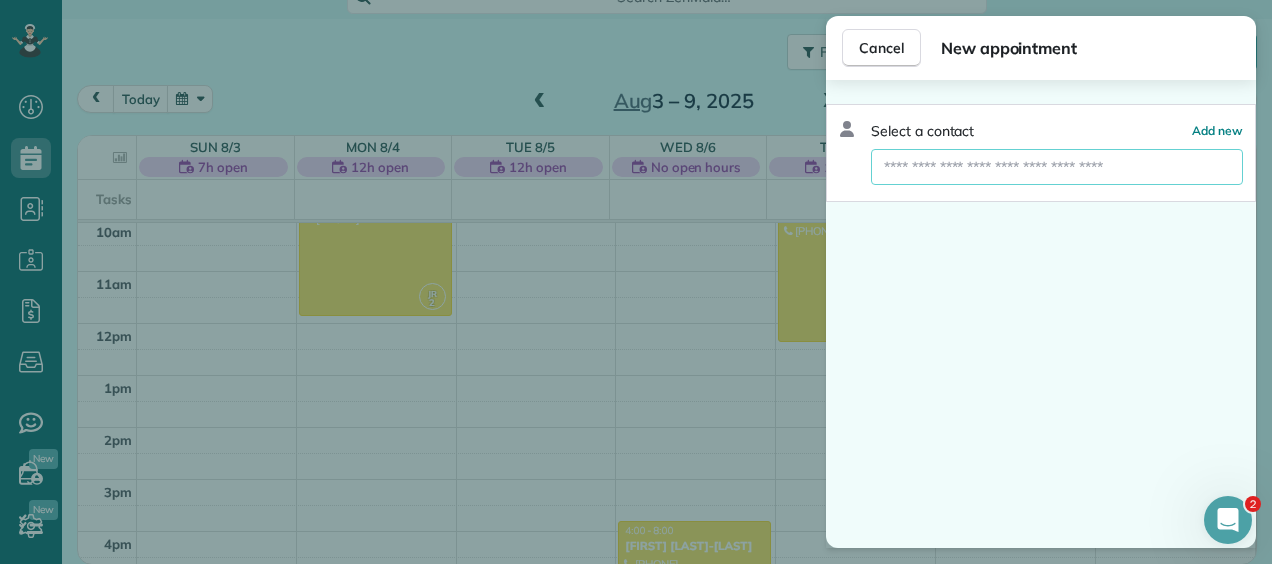 click at bounding box center (1057, 167) 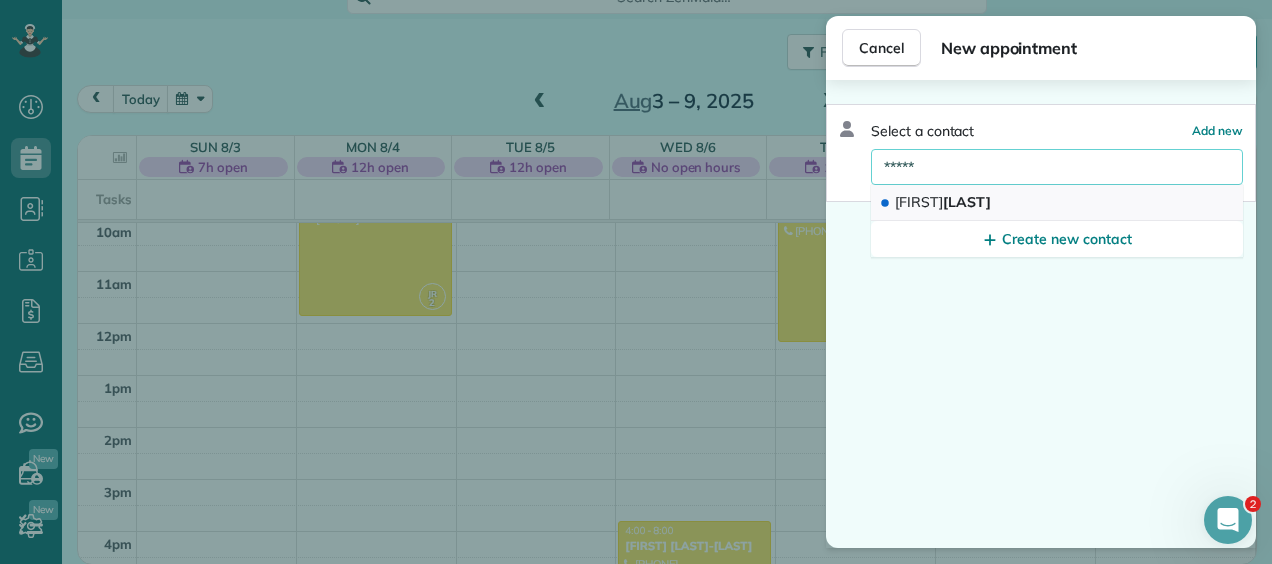 type on "*****" 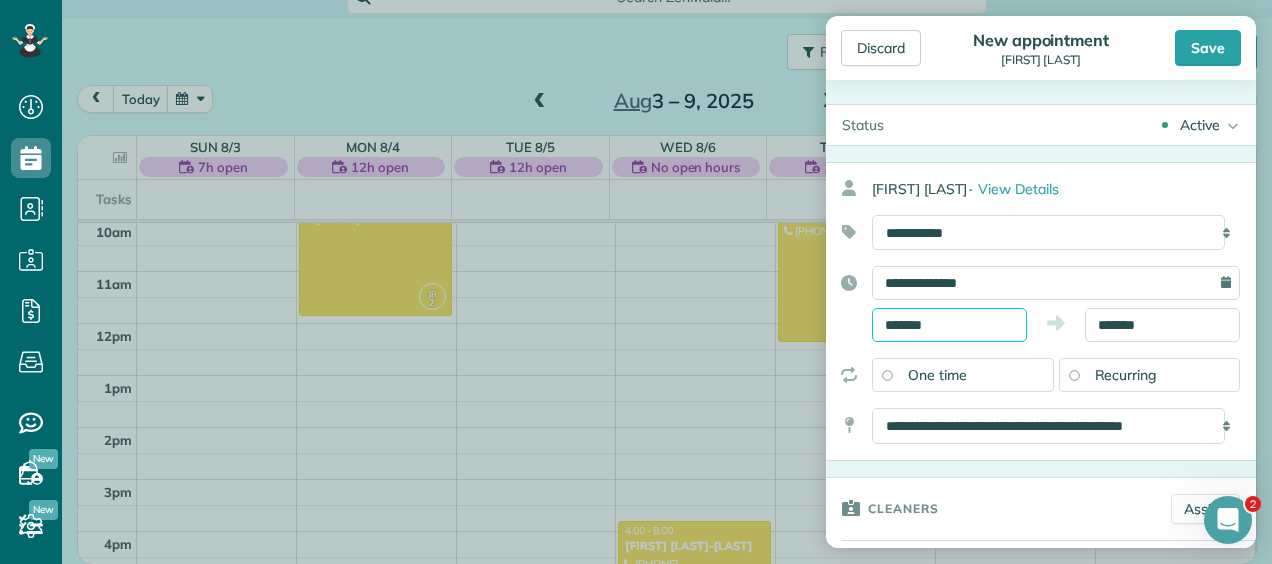 click on "*******" at bounding box center [949, 325] 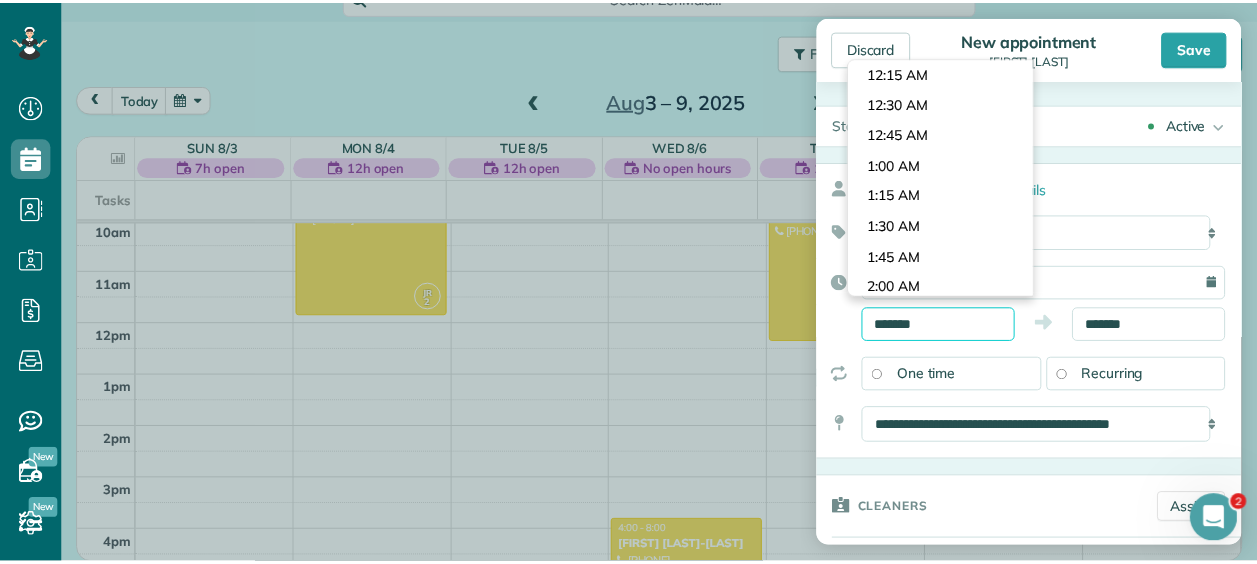 scroll, scrollTop: 1679, scrollLeft: 0, axis: vertical 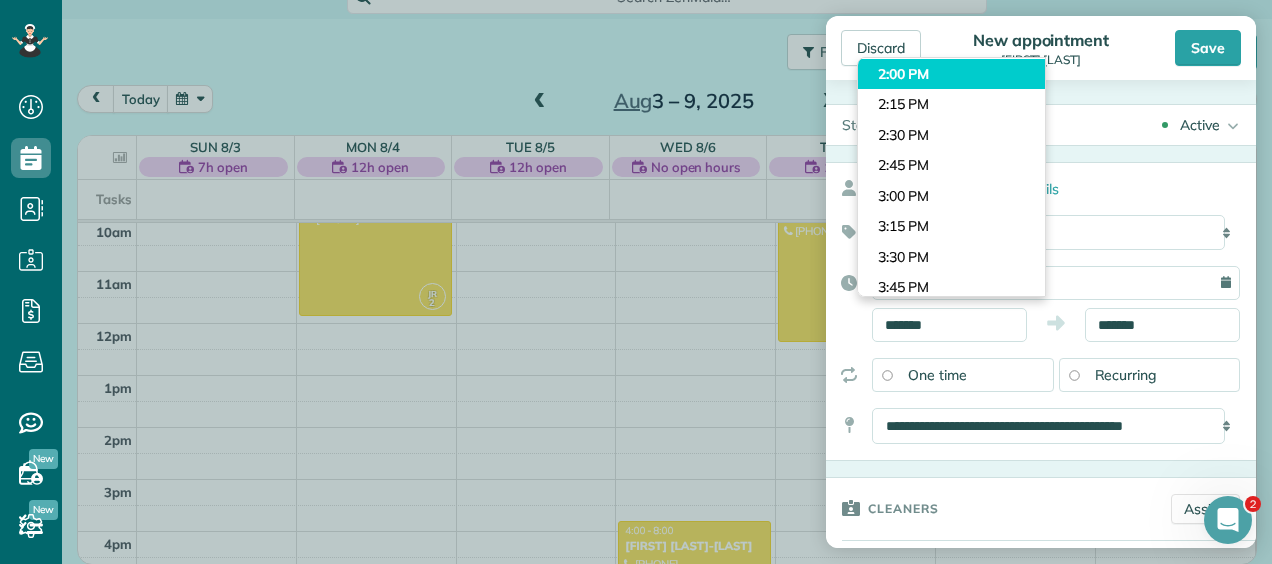 type on "*******" 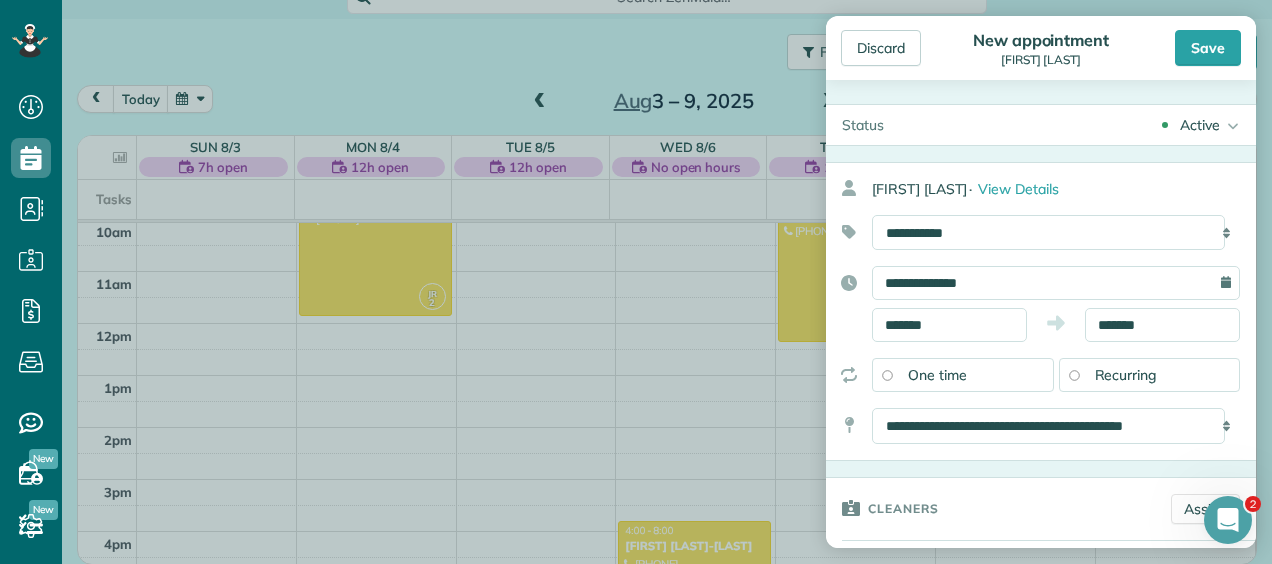 click on "Dashboard
Scheduling
Calendar View
List View
Dispatch View - Weekly scheduling (Beta)" at bounding box center [636, 282] 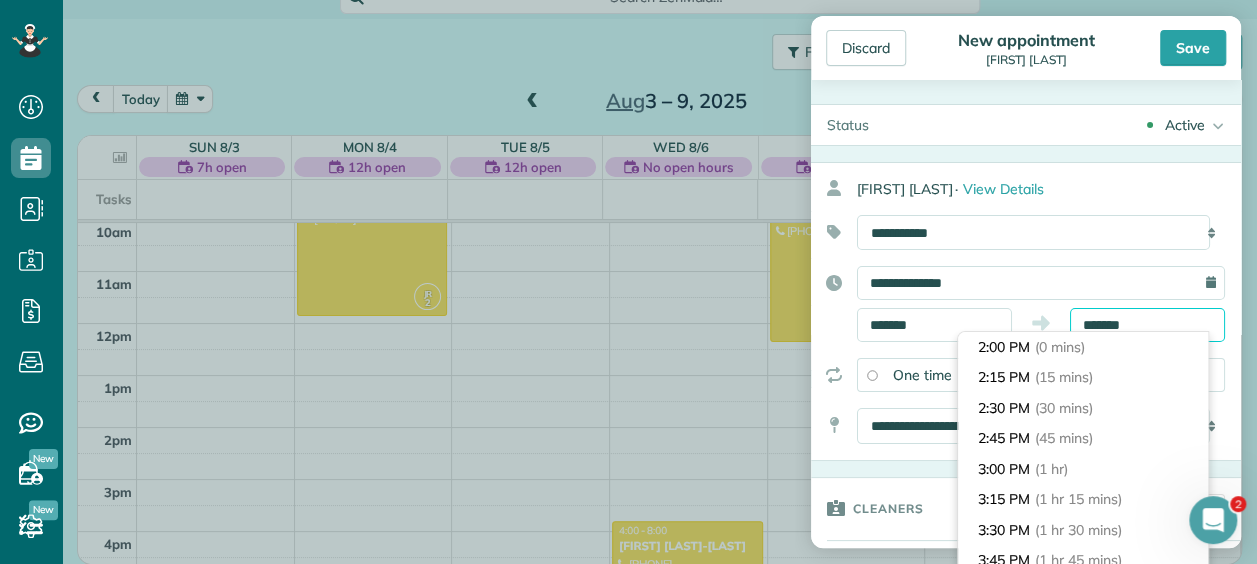 click on "*******" at bounding box center [1147, 325] 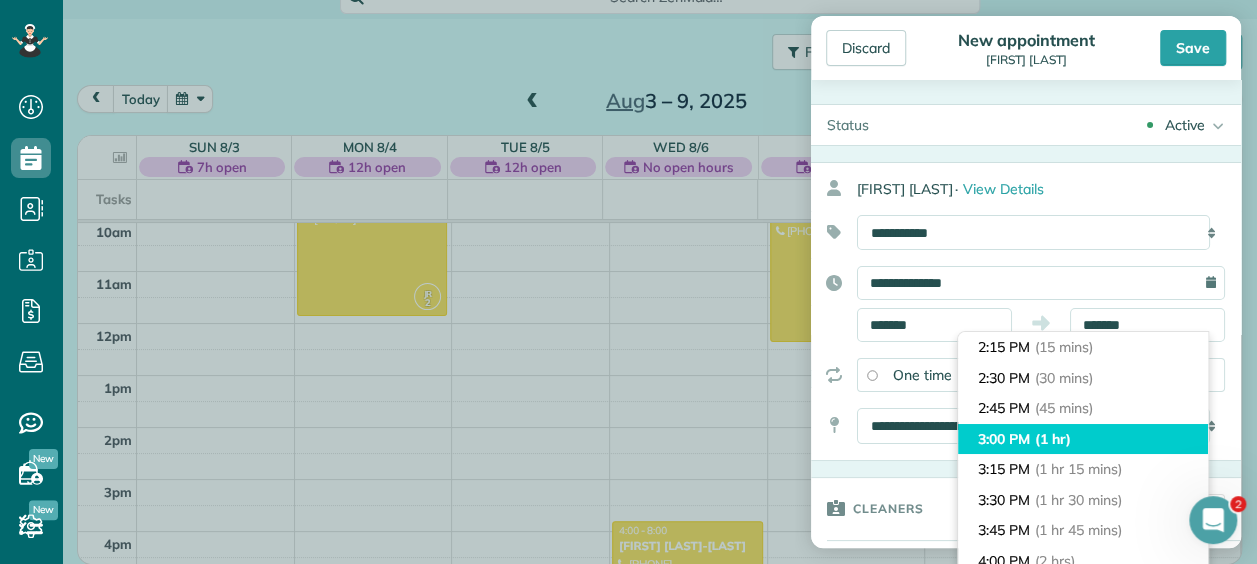 click on "3:00 PM  (1 hr)" at bounding box center (1083, 439) 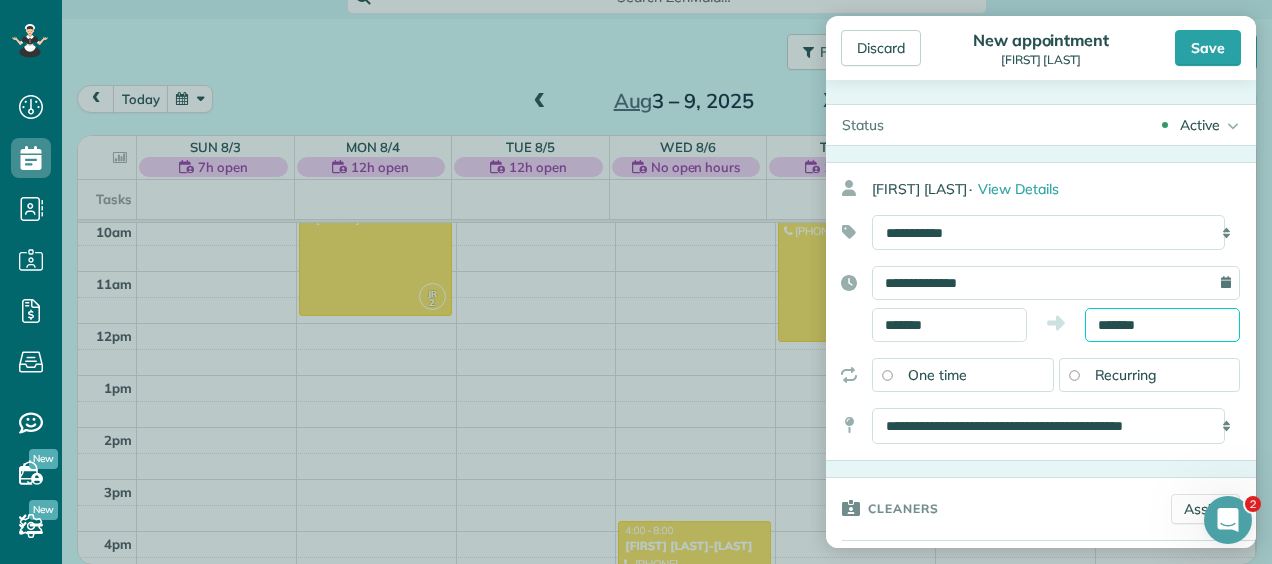 click on "*******" at bounding box center [1162, 325] 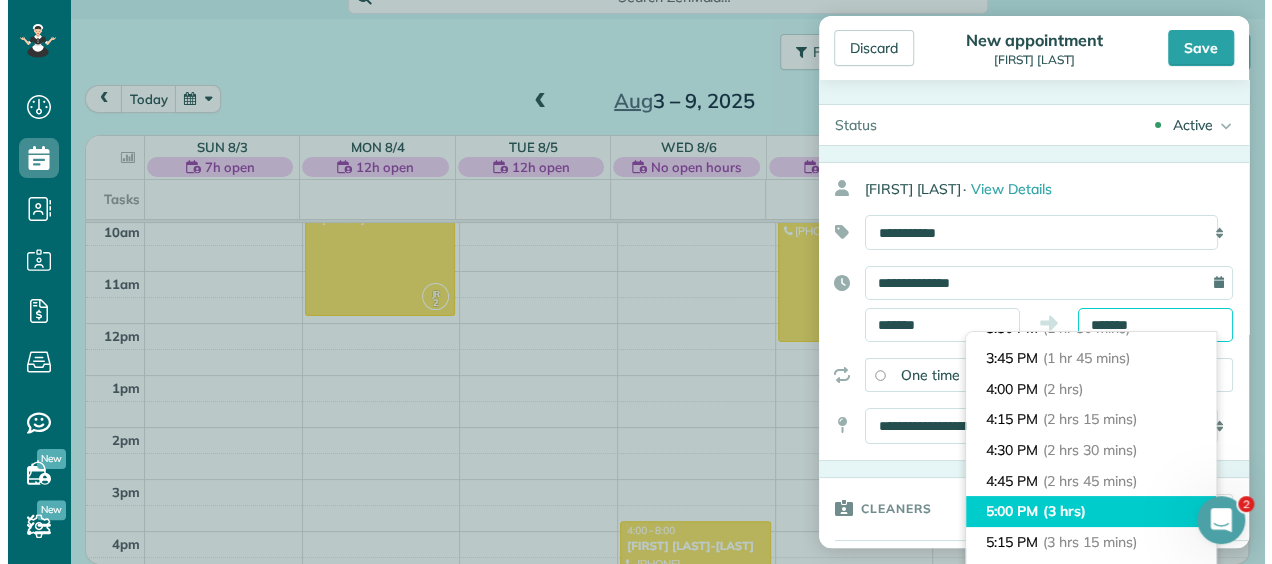 scroll, scrollTop: 203, scrollLeft: 0, axis: vertical 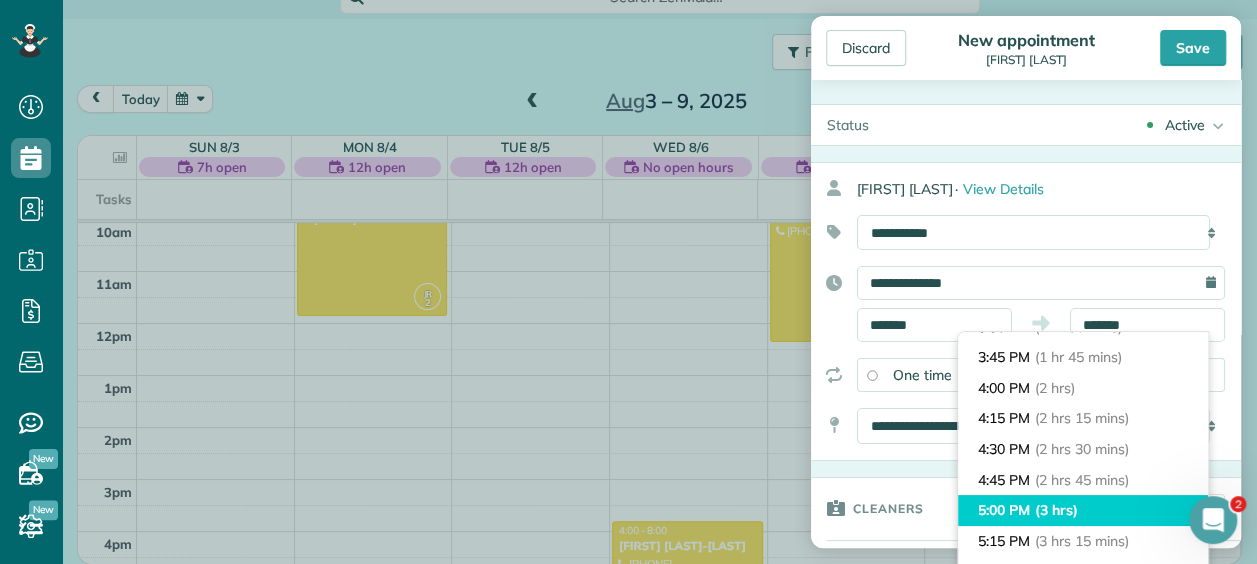 type on "*******" 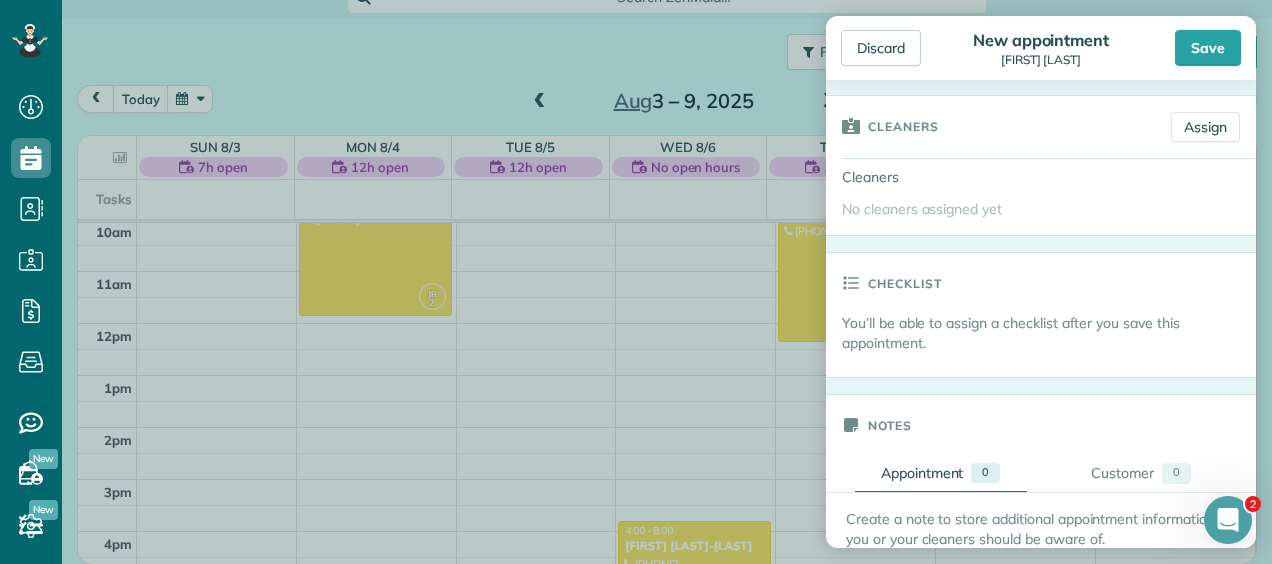 scroll, scrollTop: 385, scrollLeft: 0, axis: vertical 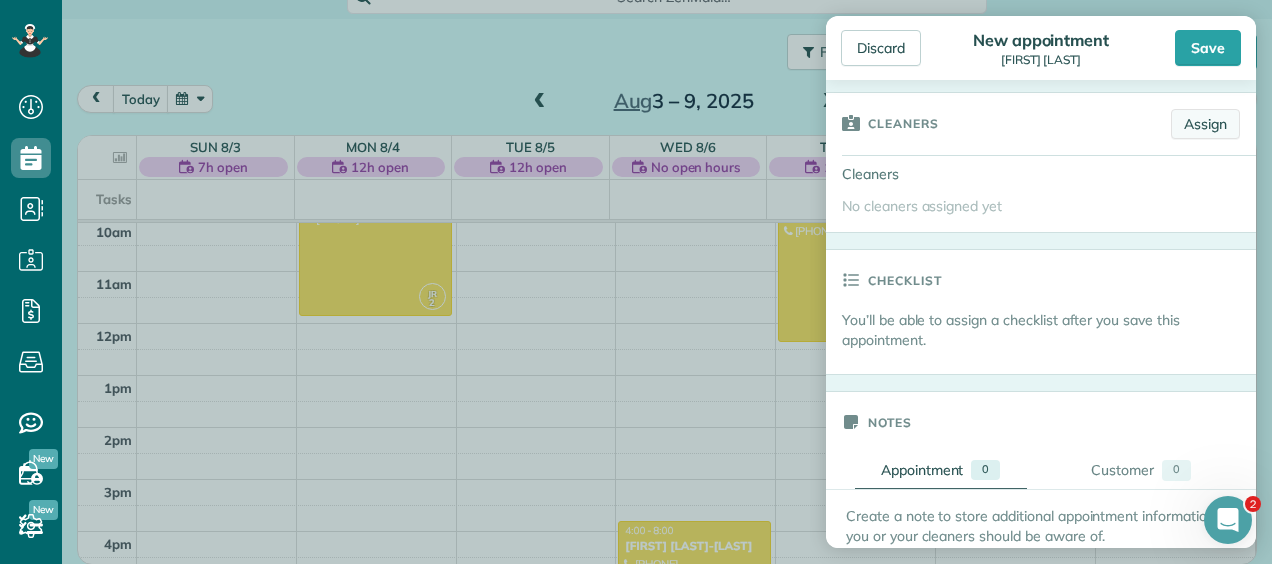 click on "Assign" at bounding box center (1205, 124) 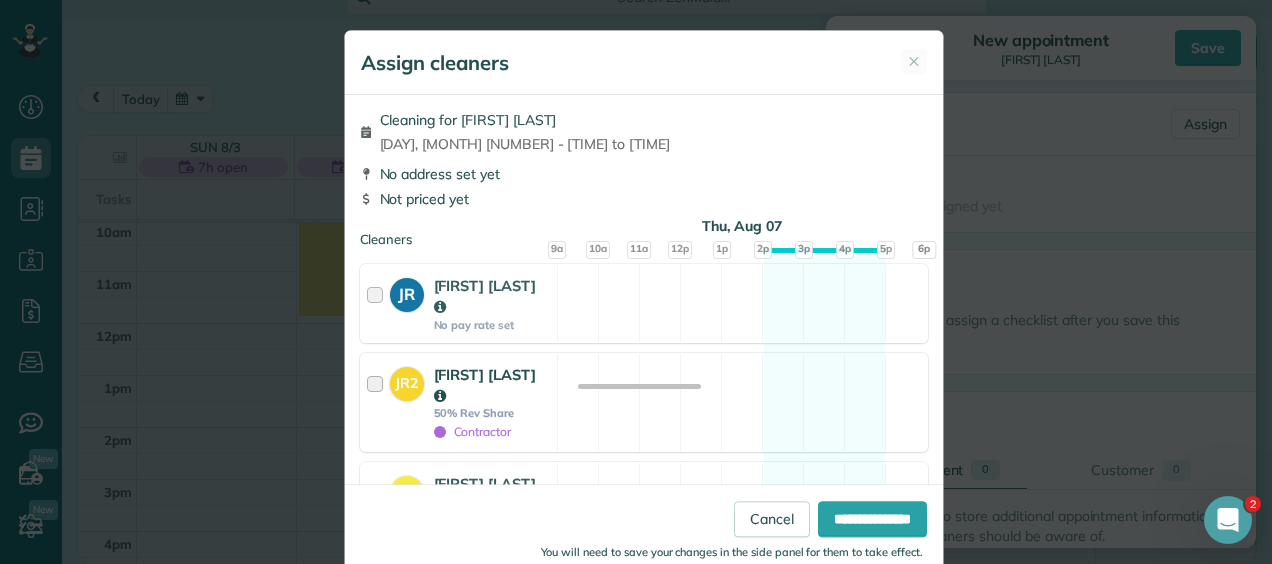 click on "Contractor" at bounding box center [473, 431] 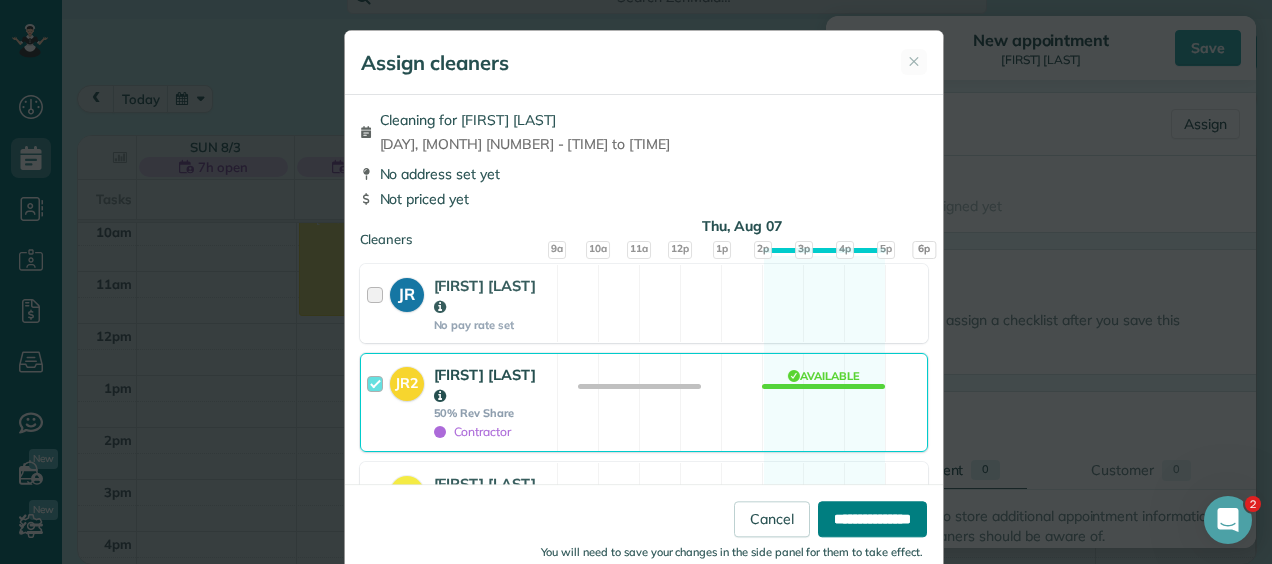 click on "**********" at bounding box center (872, 519) 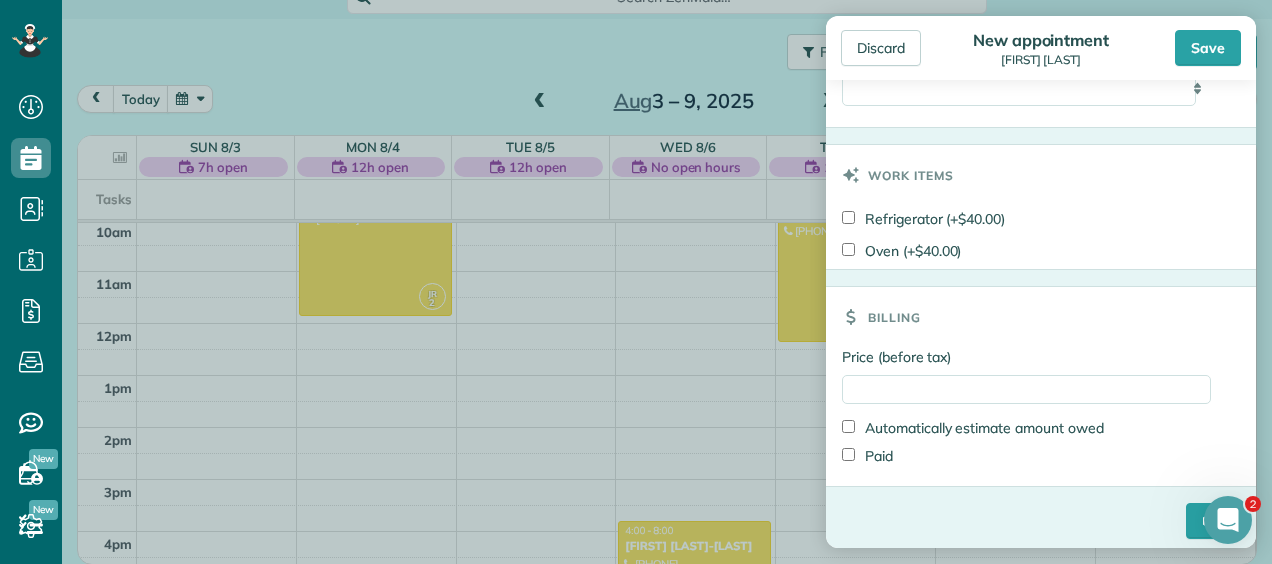 scroll, scrollTop: 1193, scrollLeft: 0, axis: vertical 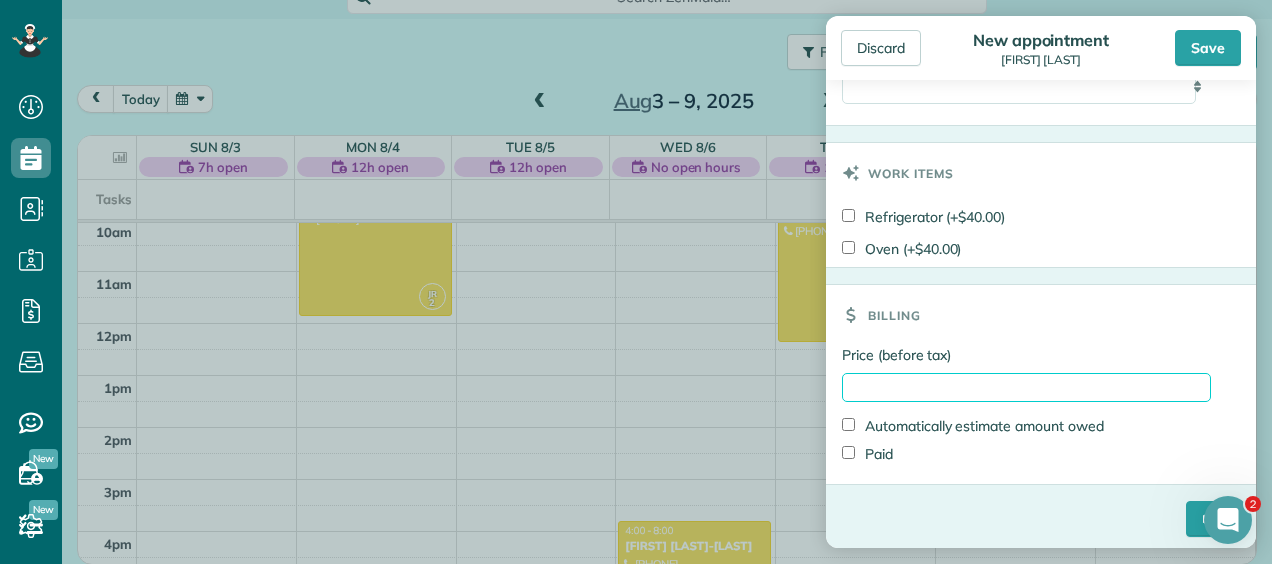 click on "Price (before tax)" at bounding box center (1026, 387) 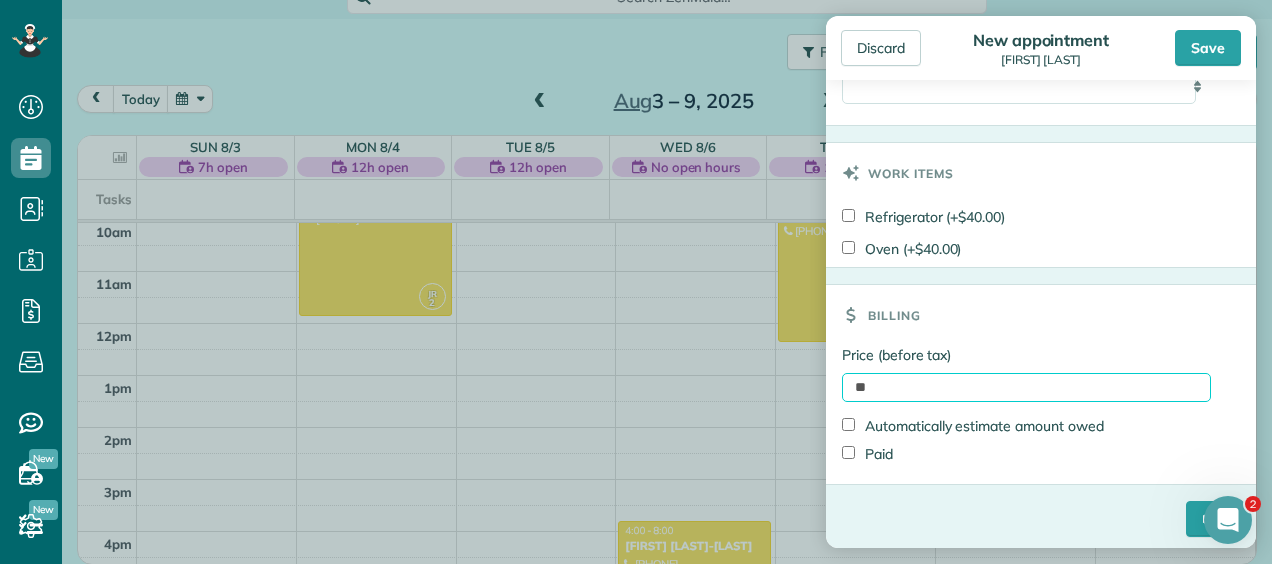 type on "**" 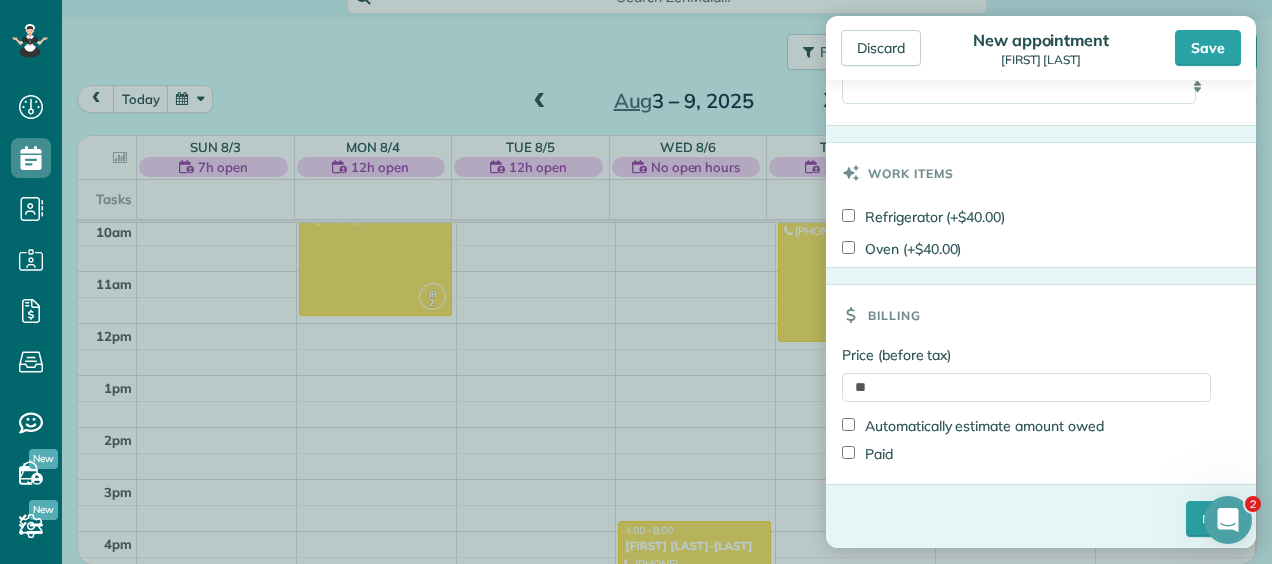 click on "Billing" at bounding box center [1041, 315] 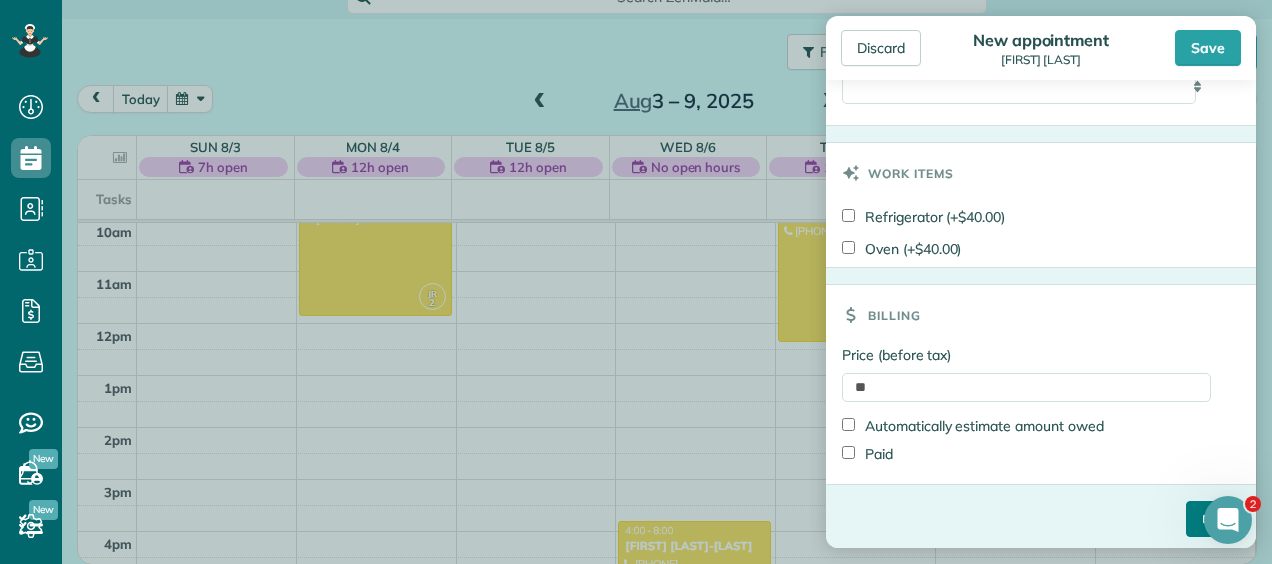 click on "****" at bounding box center (1213, 519) 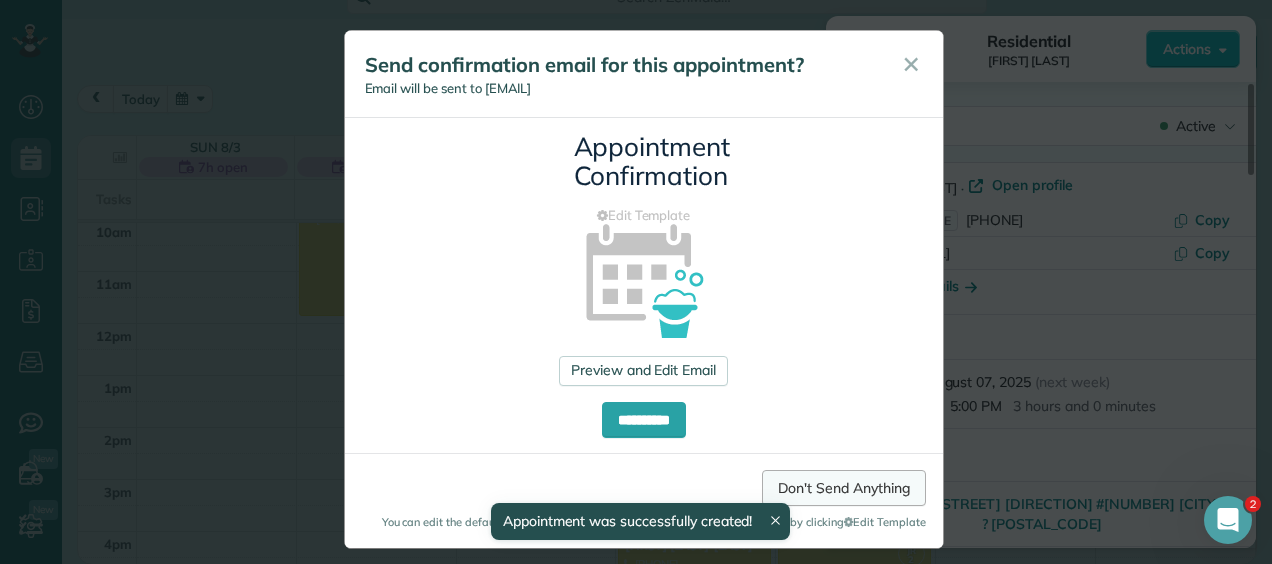 click on "Don't Send Anything" at bounding box center (843, 488) 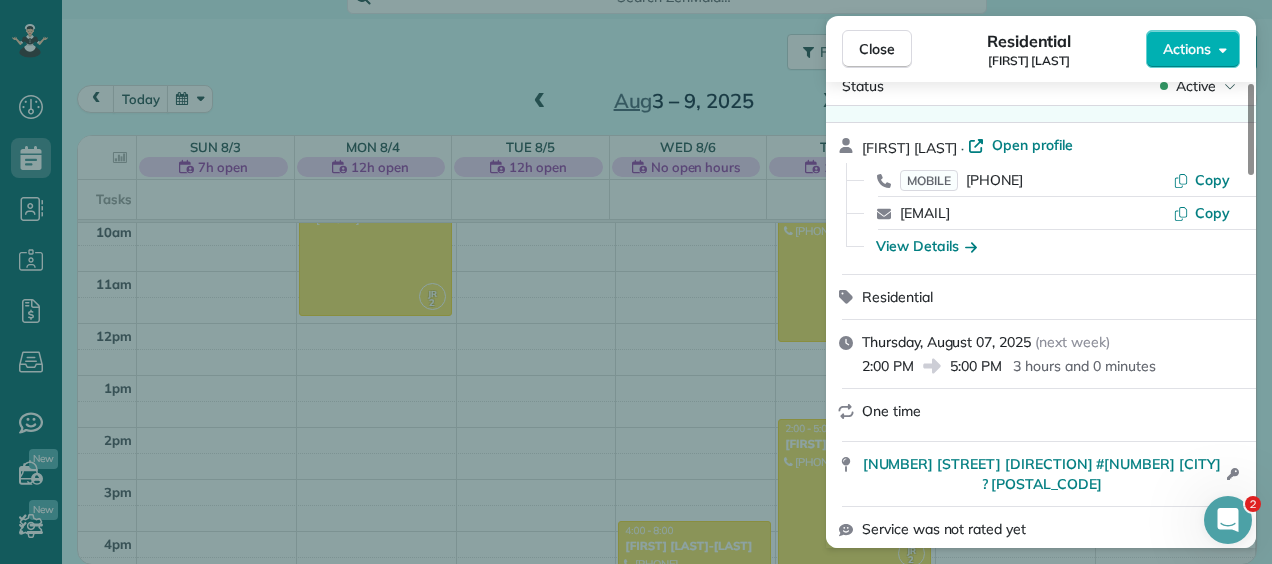 scroll, scrollTop: 0, scrollLeft: 0, axis: both 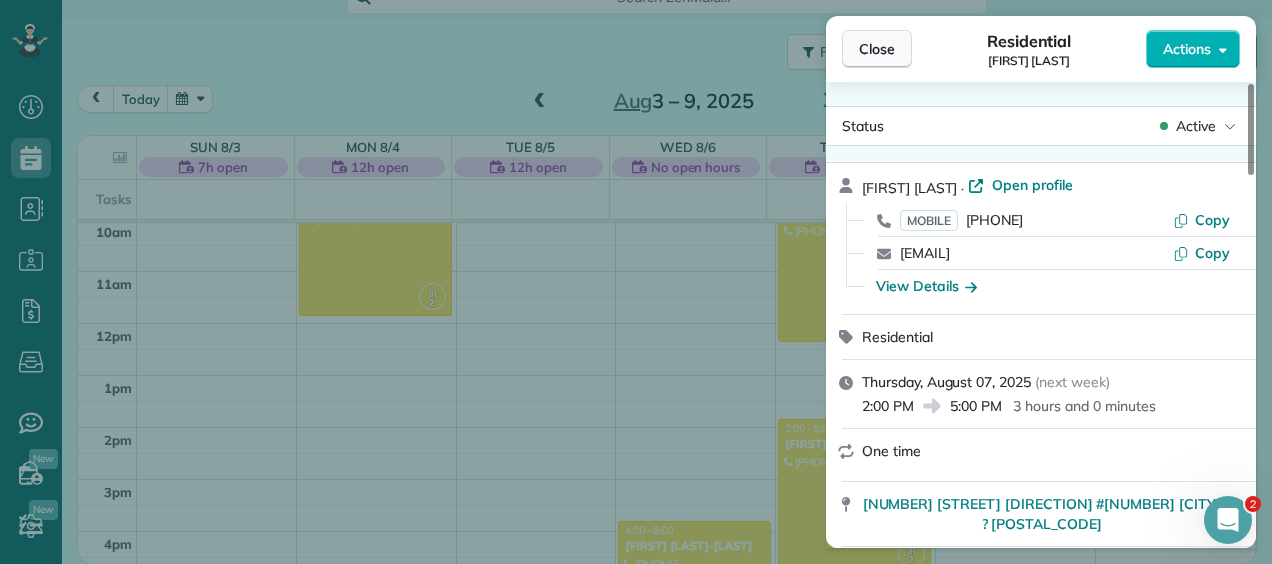 click on "Close" at bounding box center (877, 49) 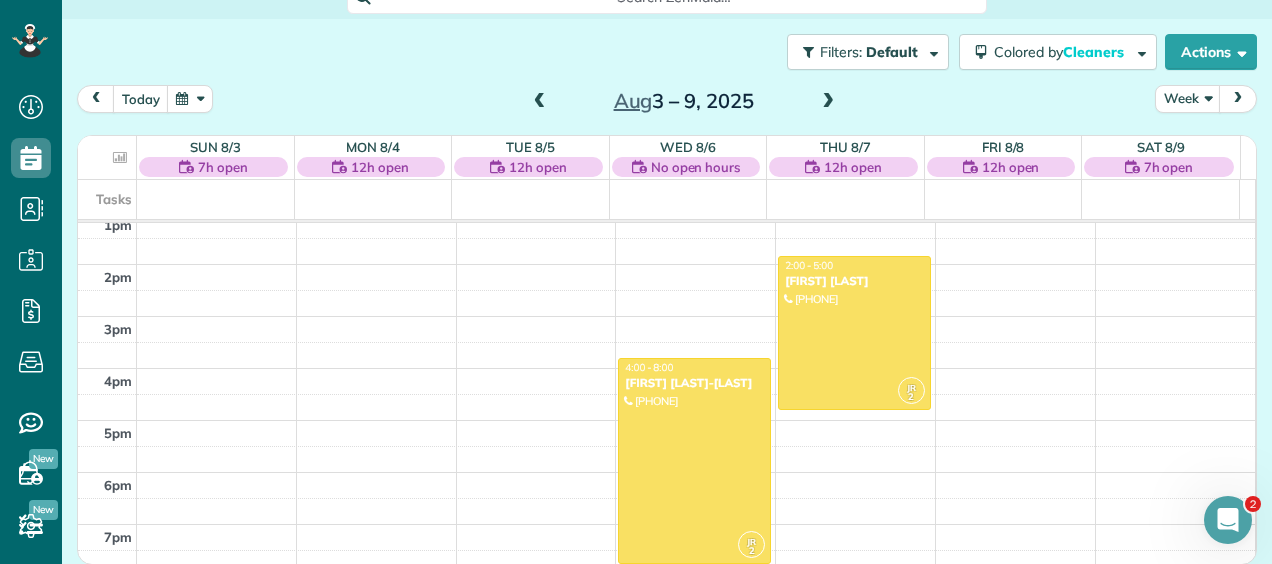 scroll, scrollTop: 656, scrollLeft: 0, axis: vertical 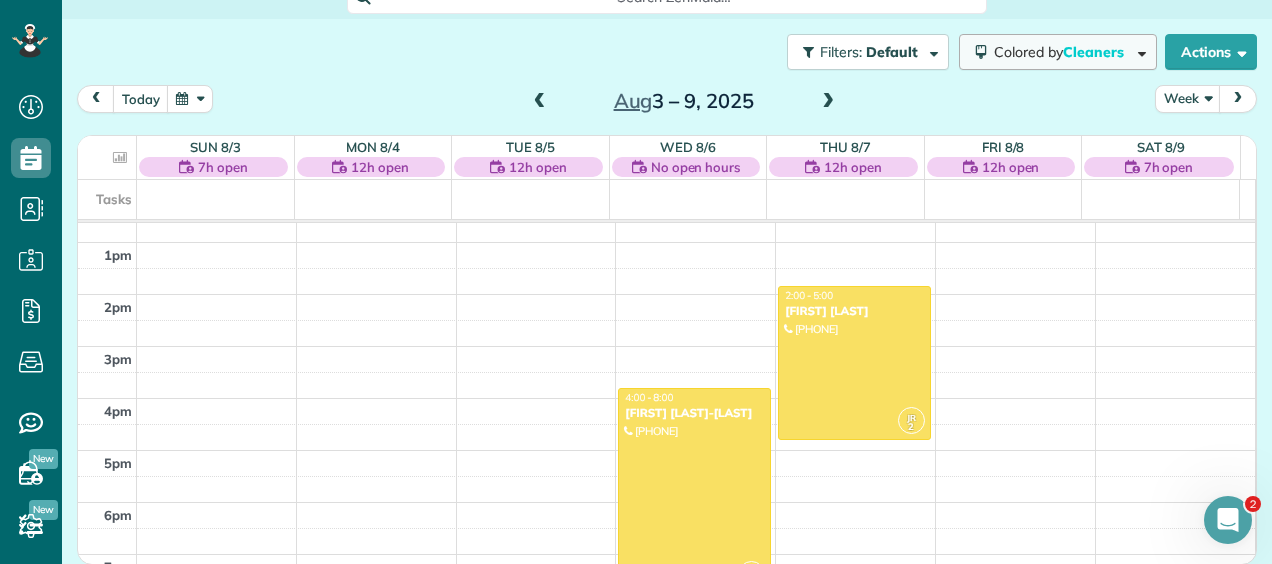 click on "Cleaners" at bounding box center (1095, 52) 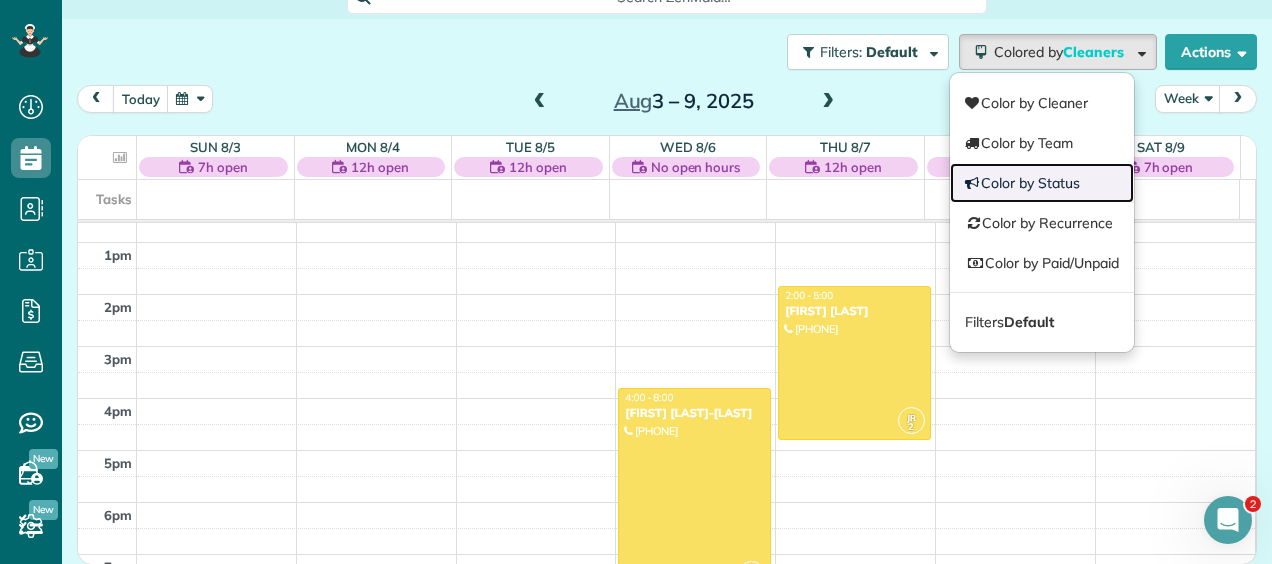 click on "Color by Status" at bounding box center [1042, 183] 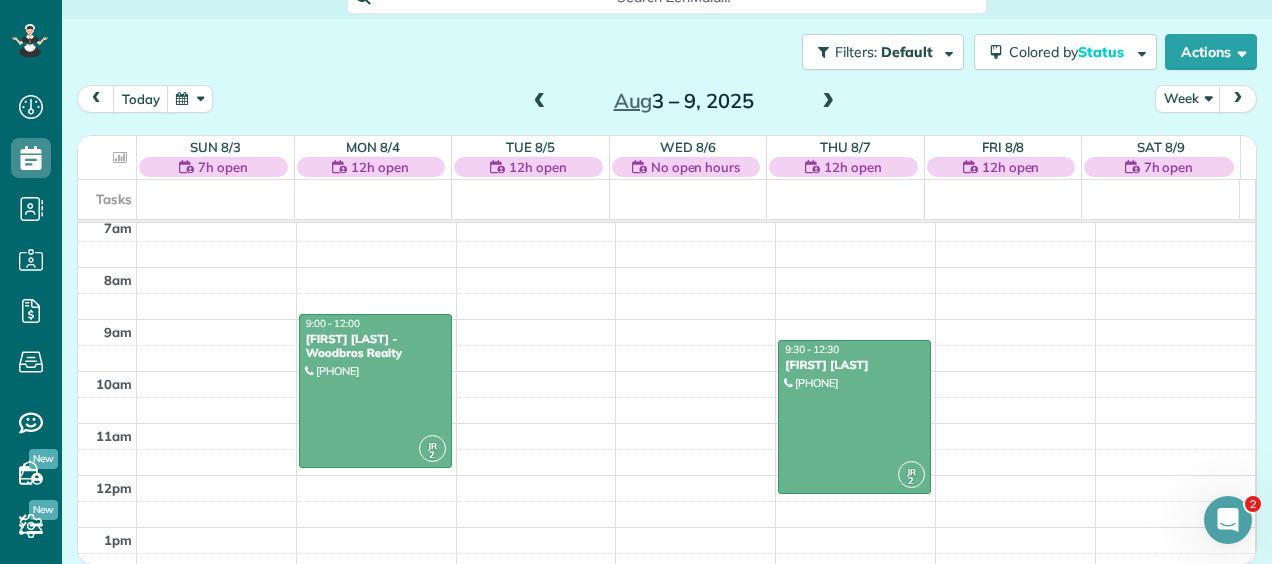 scroll, scrollTop: 369, scrollLeft: 0, axis: vertical 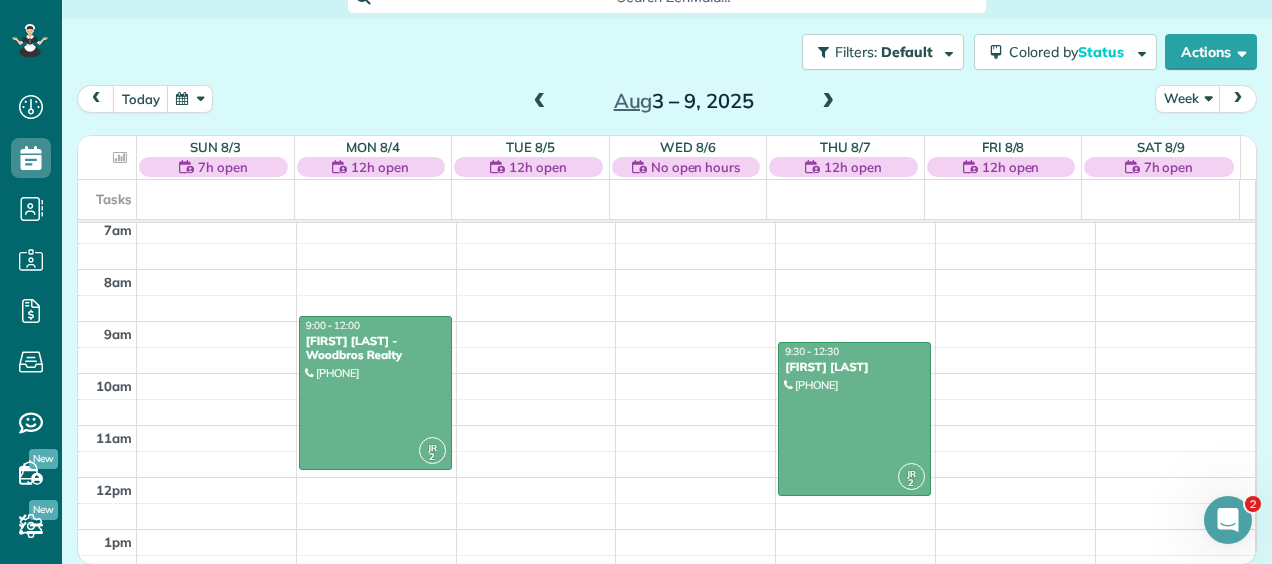 click at bounding box center [540, 102] 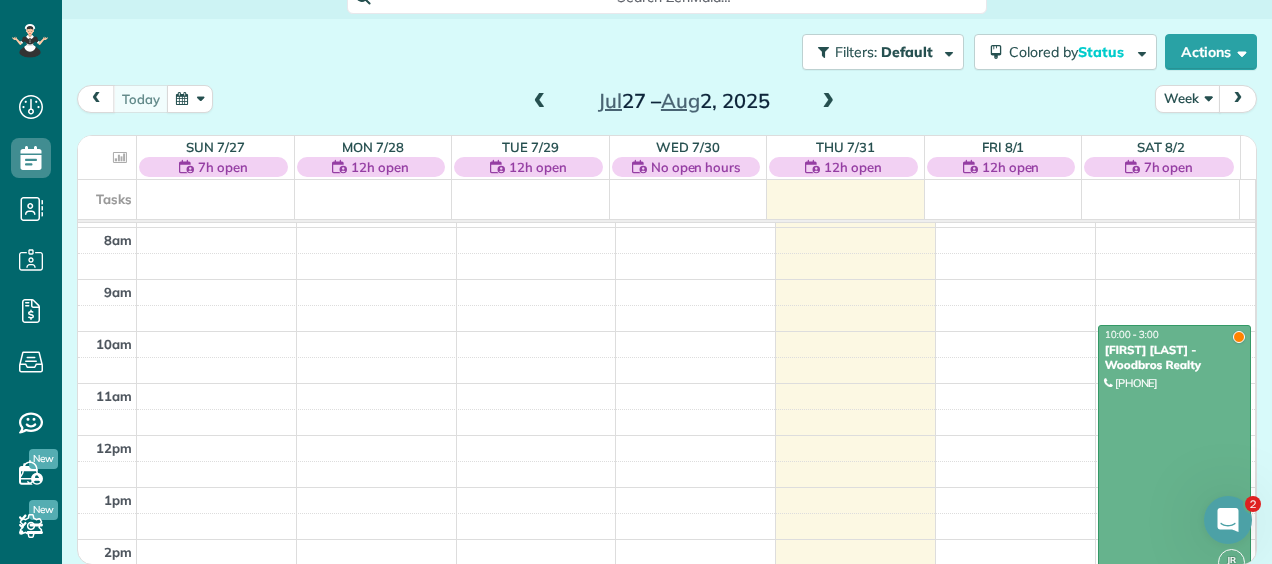 scroll, scrollTop: 413, scrollLeft: 0, axis: vertical 